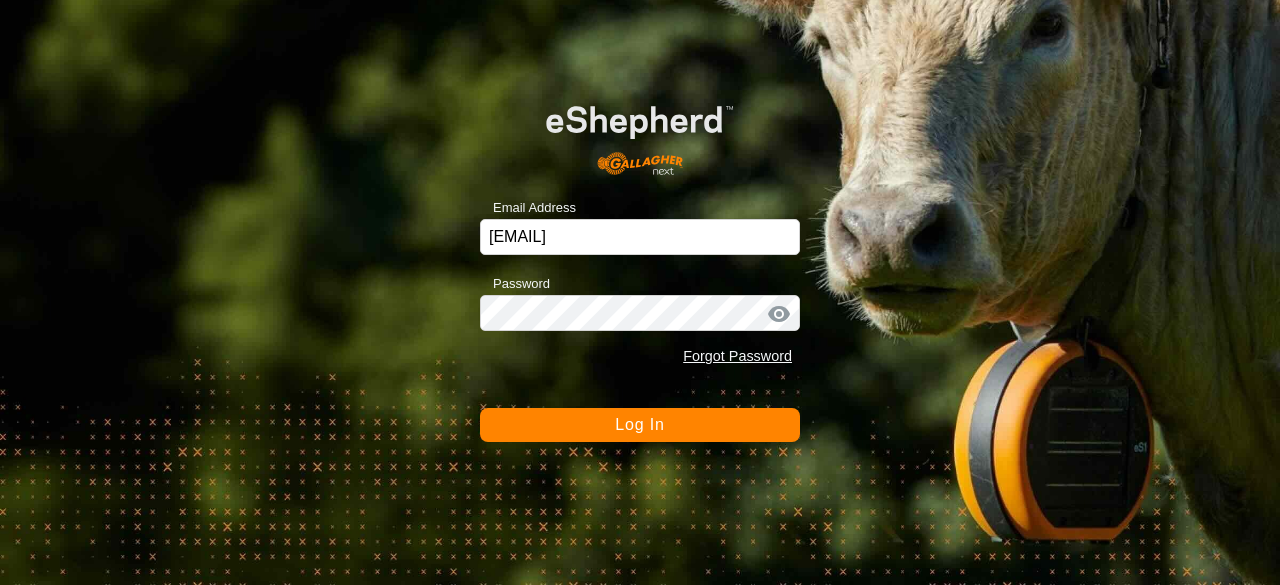 scroll, scrollTop: 0, scrollLeft: 0, axis: both 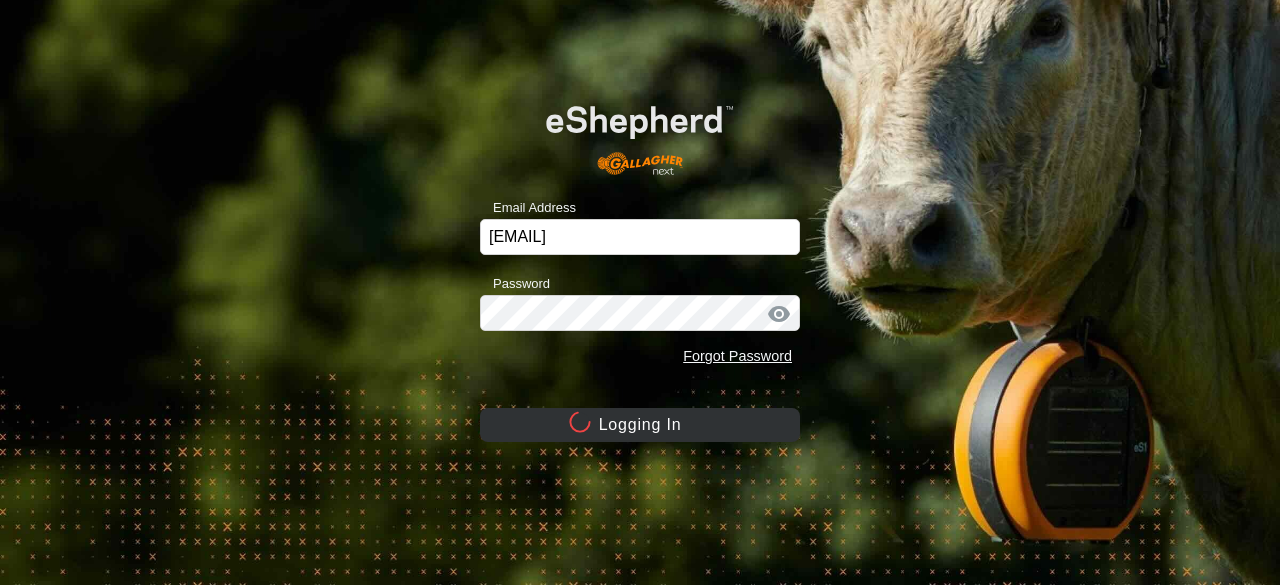 click on "Logging In" 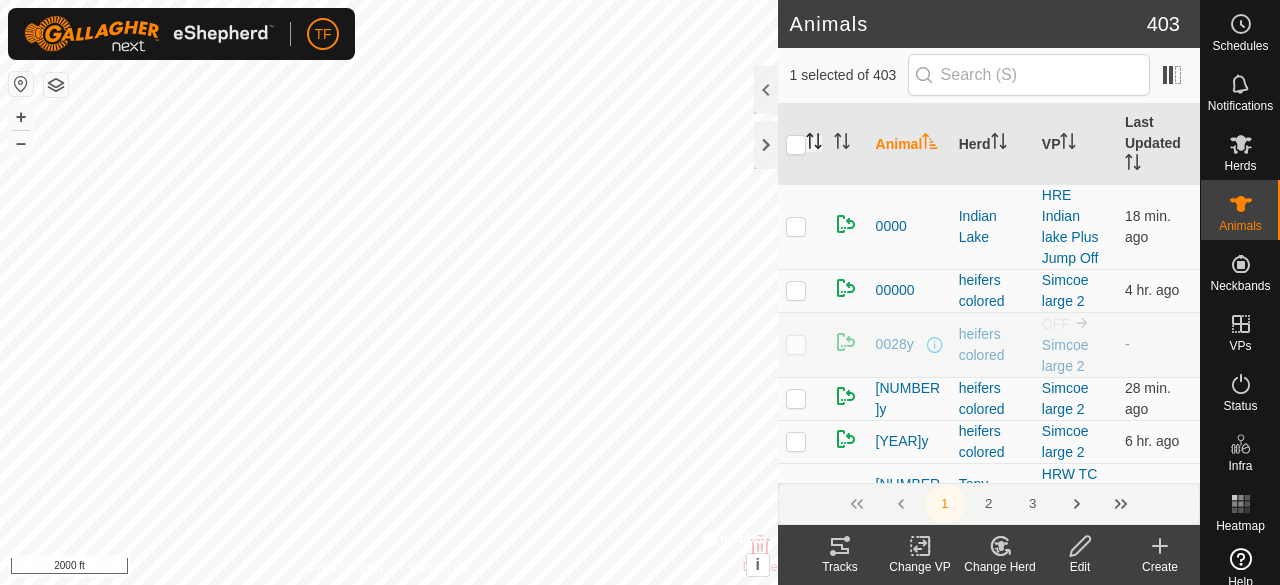 click 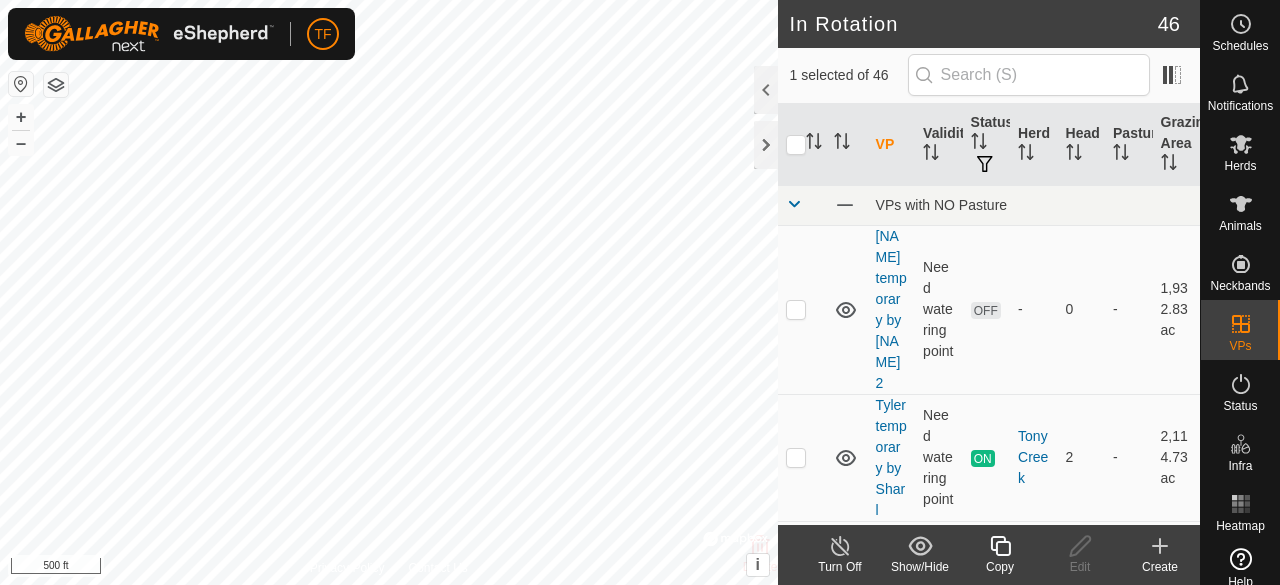 checkbox on "true" 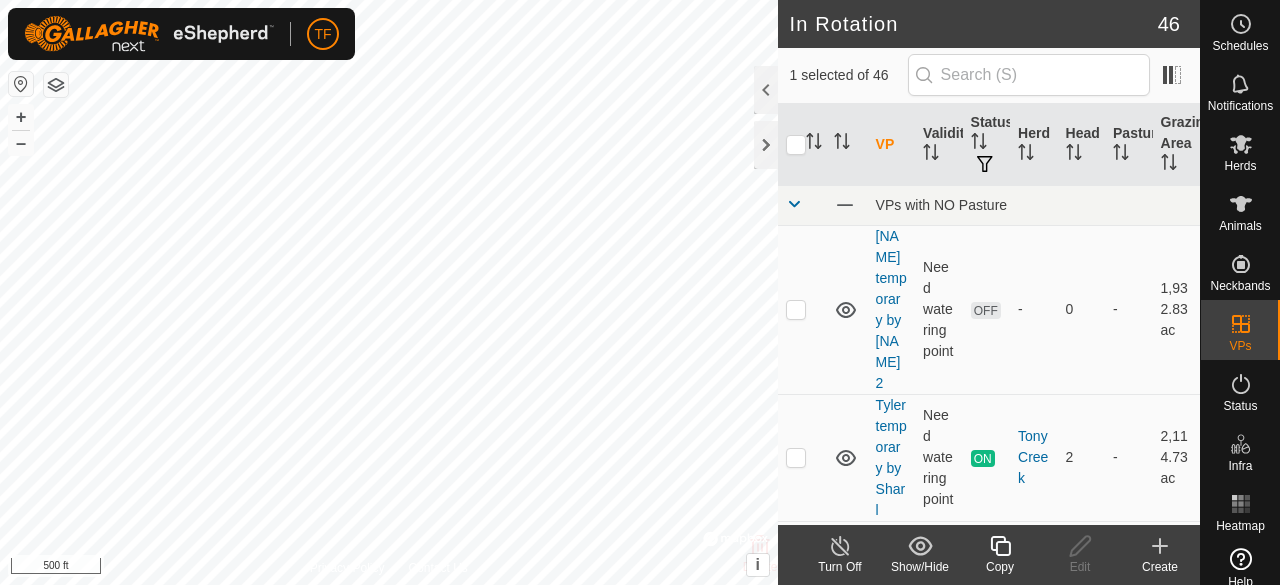 checkbox on "false" 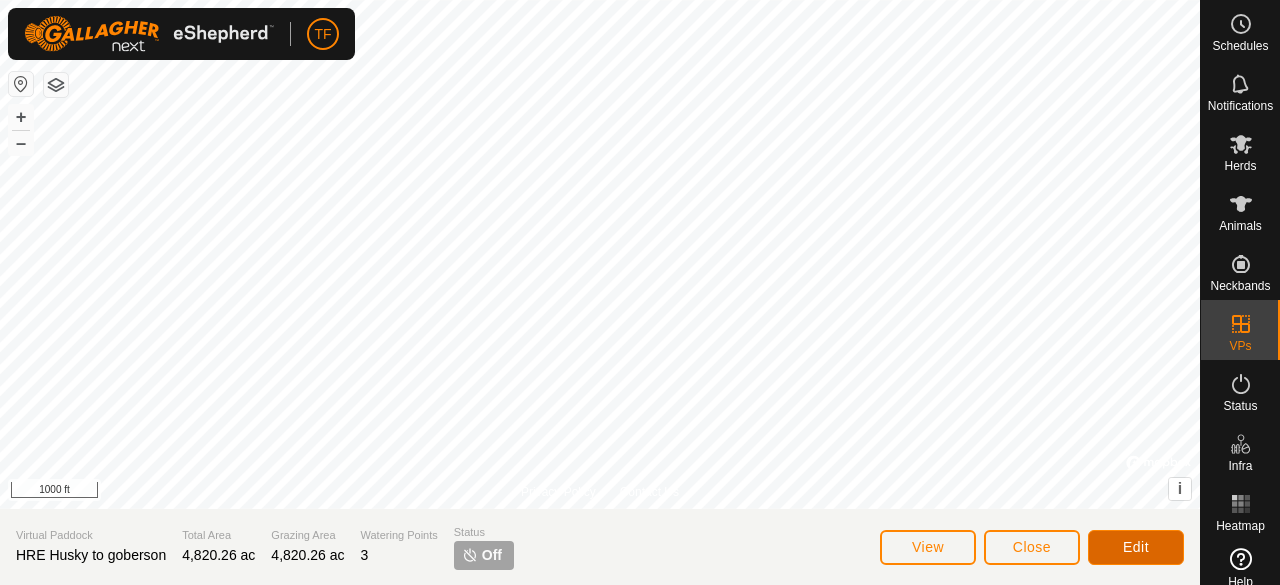 click on "Edit" 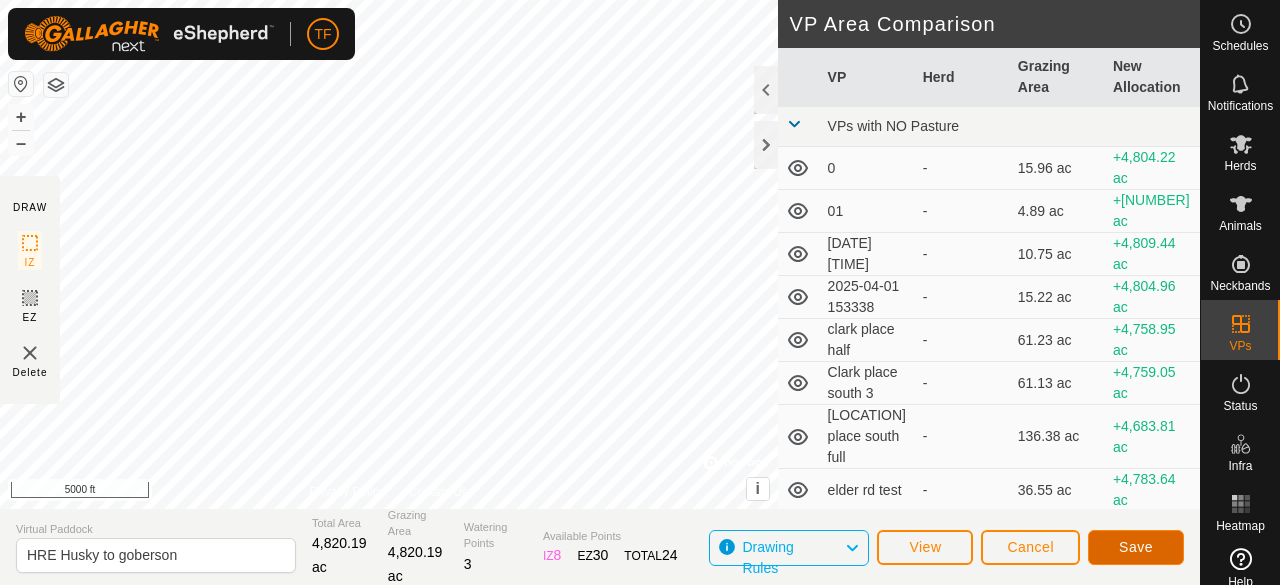 click on "Save" 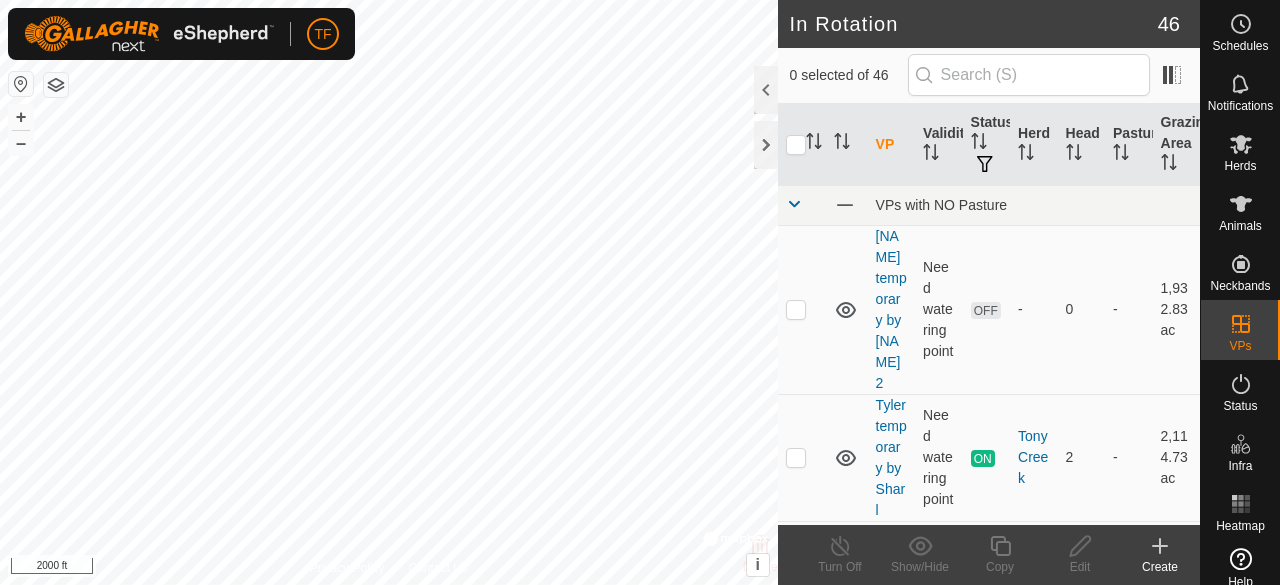 click 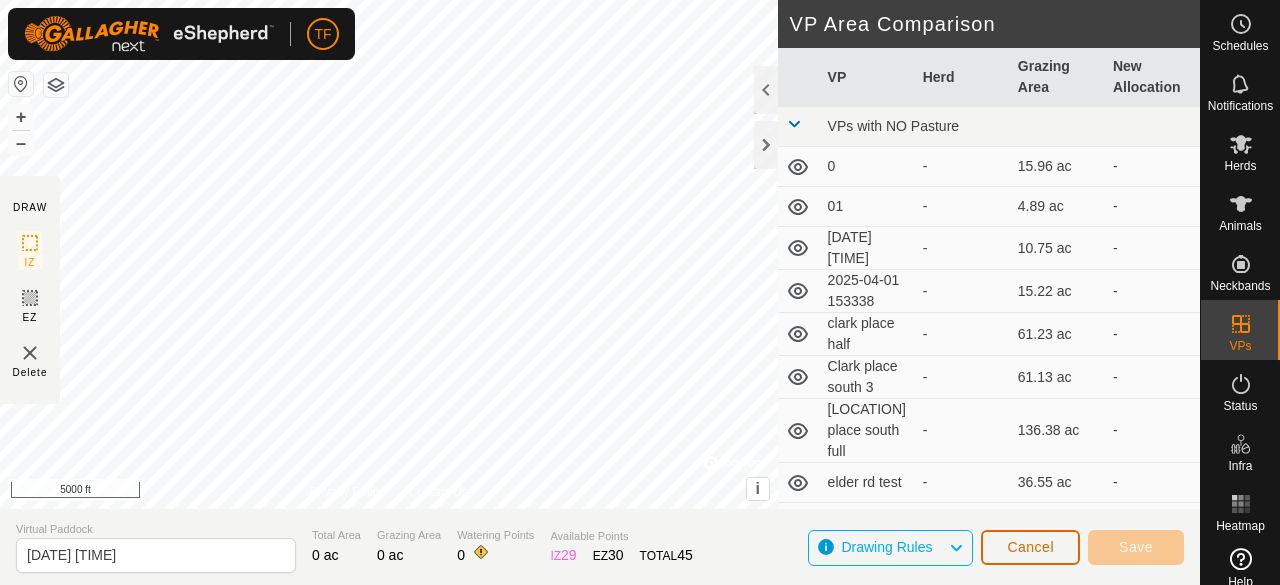click on "Cancel" 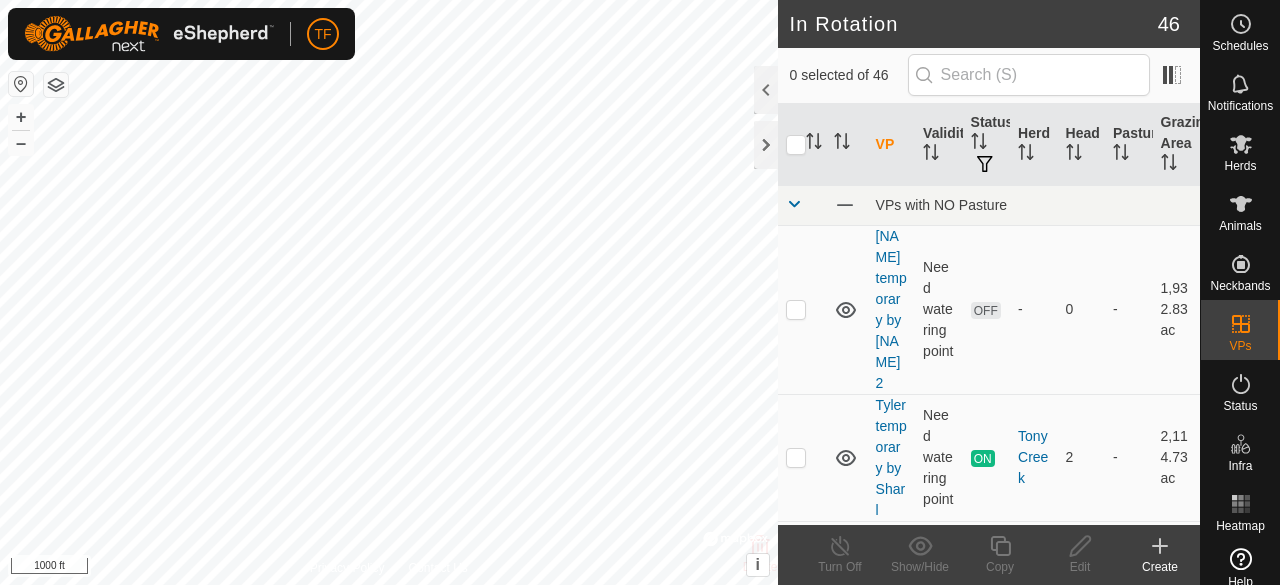 checkbox on "true" 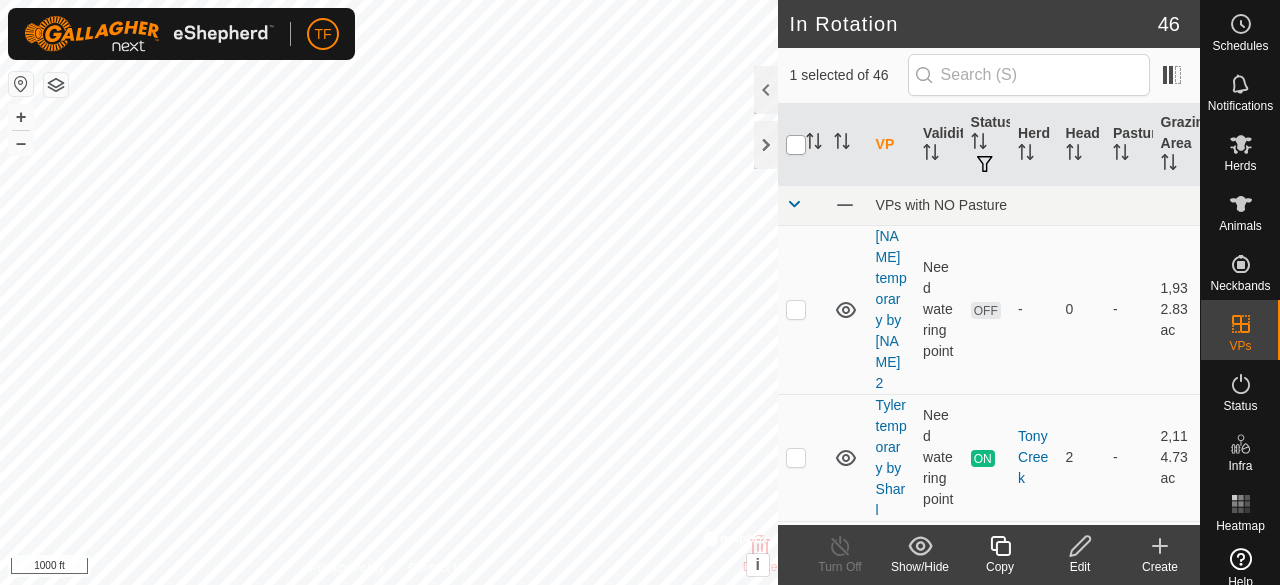 click at bounding box center (796, 145) 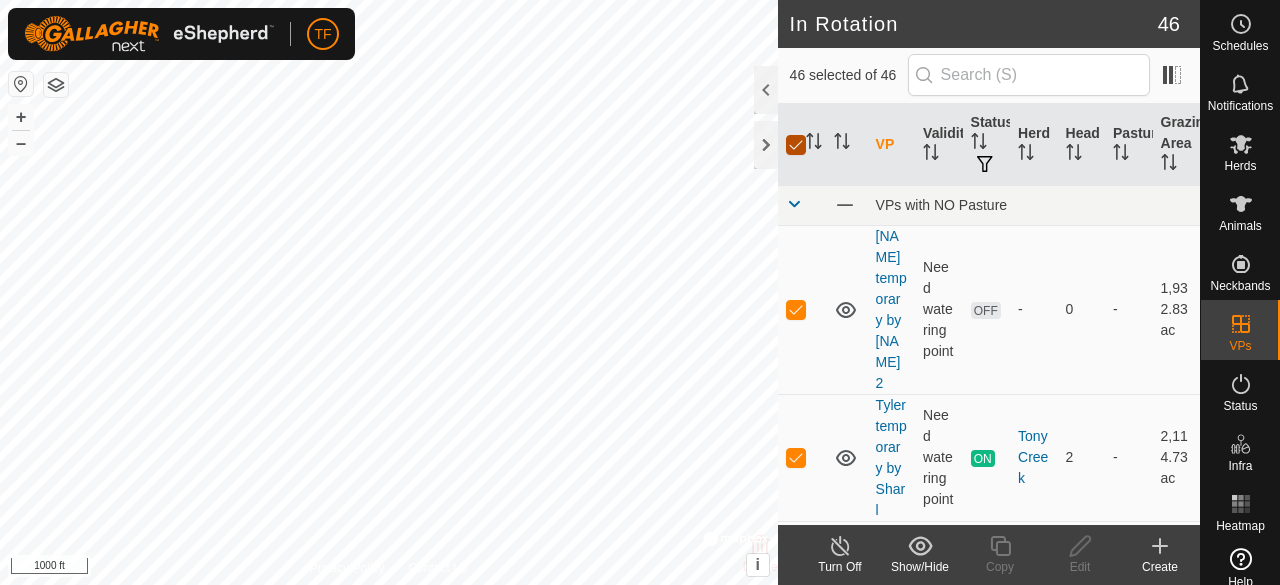 click at bounding box center [796, 145] 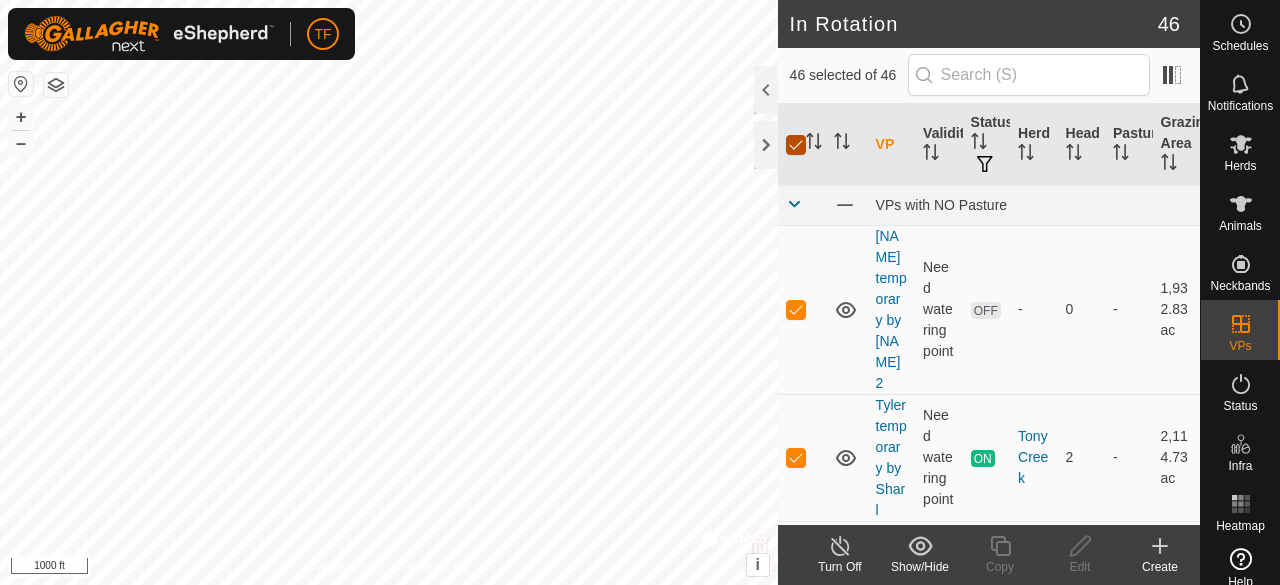 click at bounding box center (796, 145) 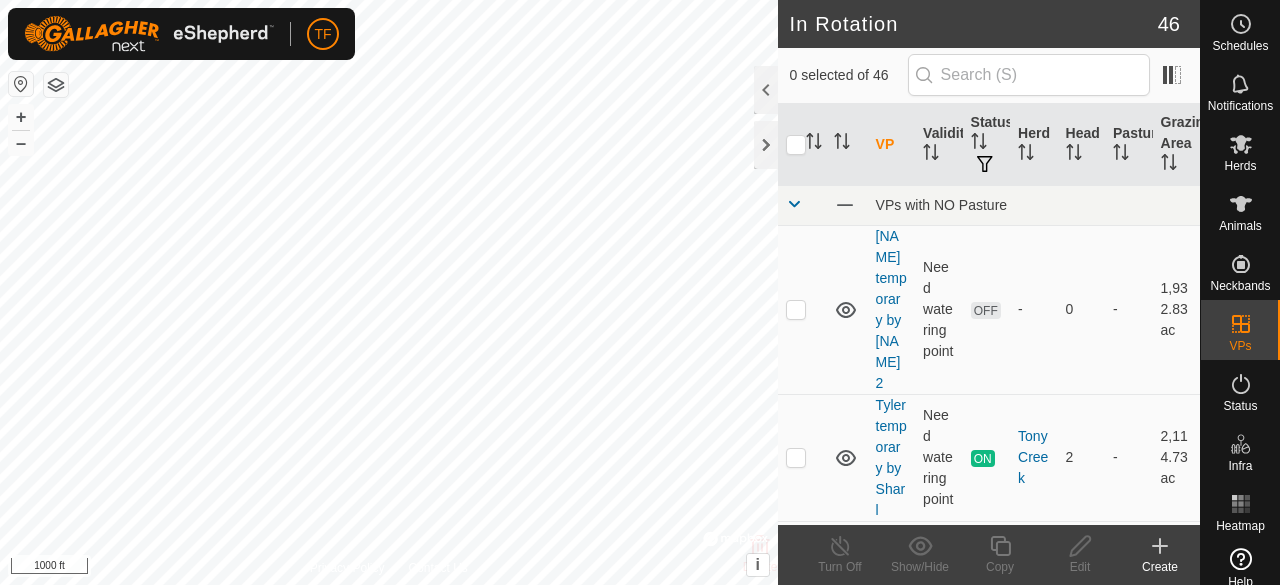 checkbox on "true" 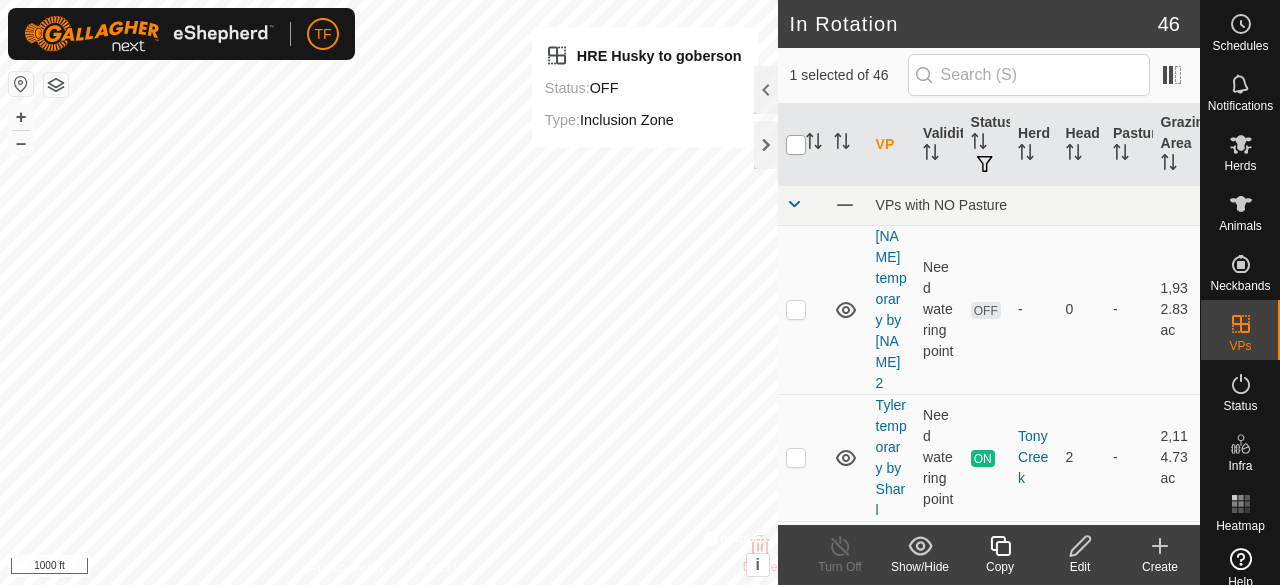 click at bounding box center [796, 145] 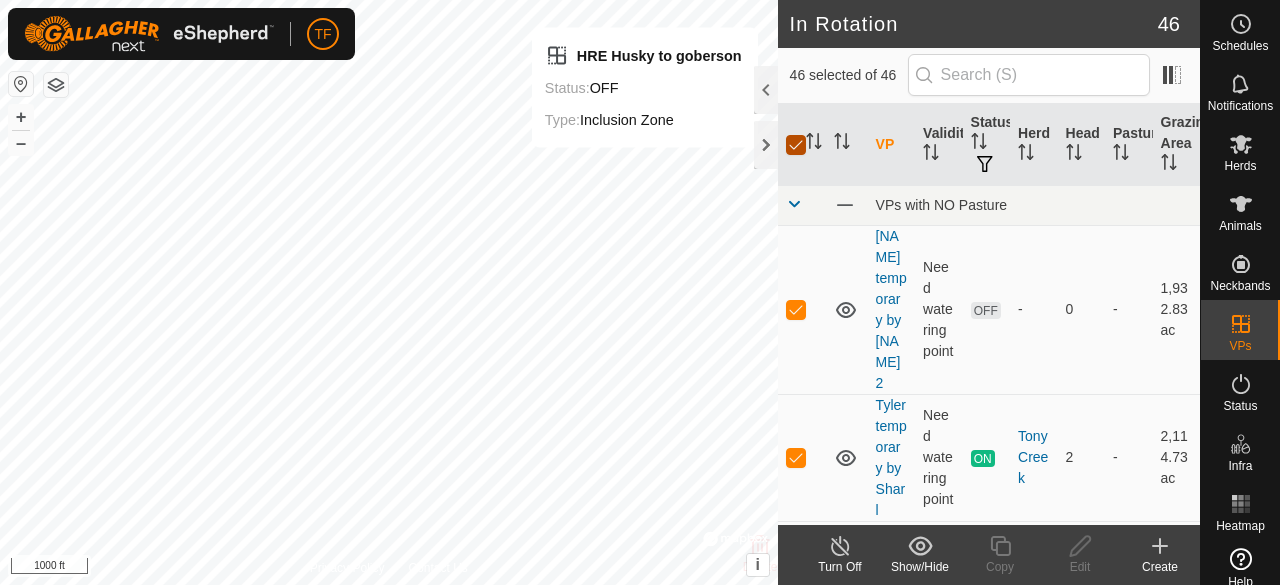 click at bounding box center (796, 145) 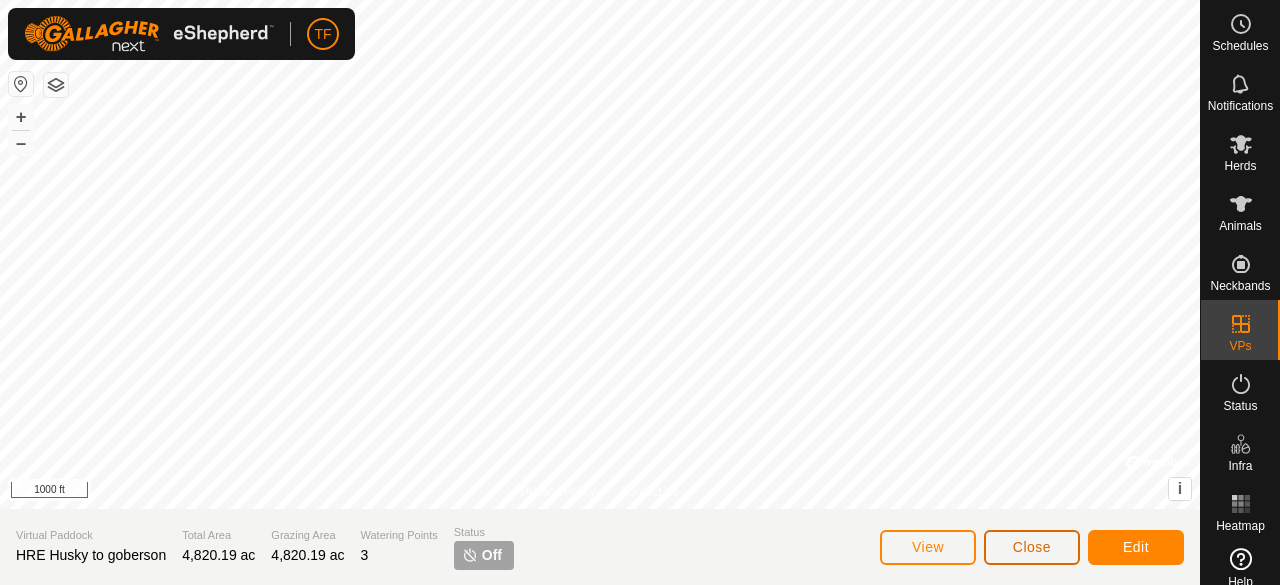 click on "Close" 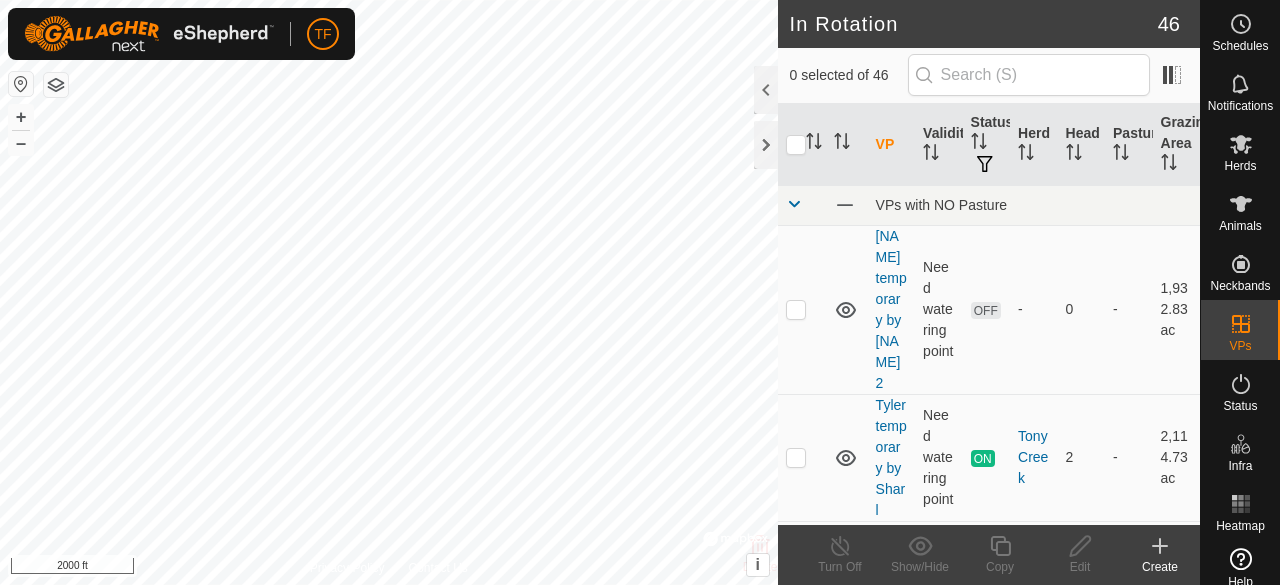 click 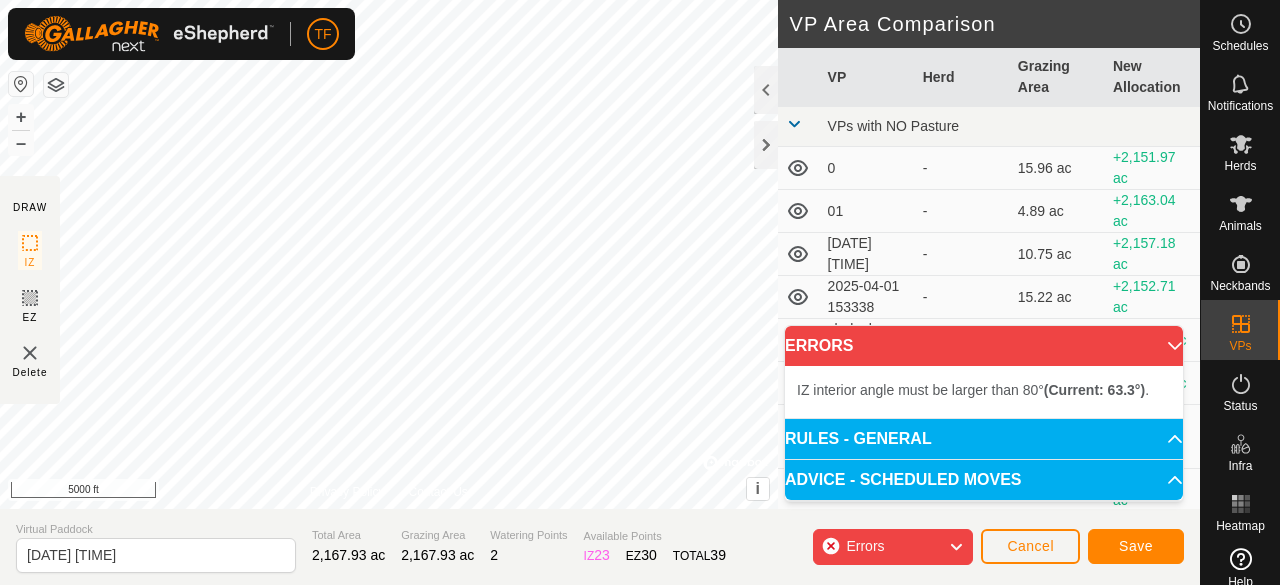 click on "ERRORS" at bounding box center [984, 346] 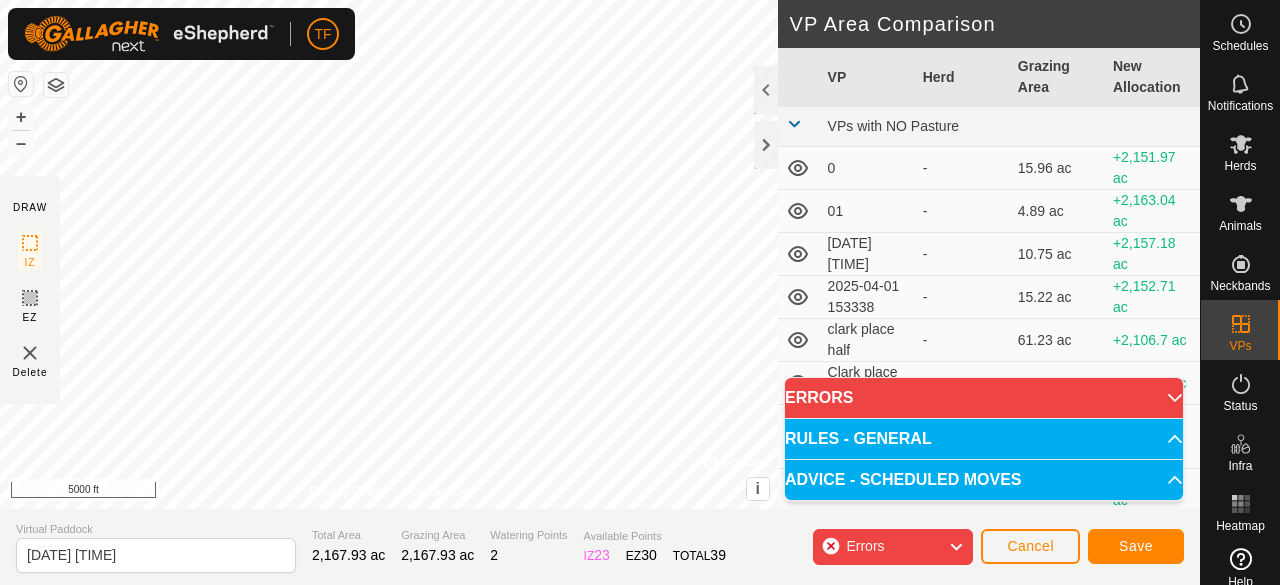 click on "ERRORS" at bounding box center [984, 398] 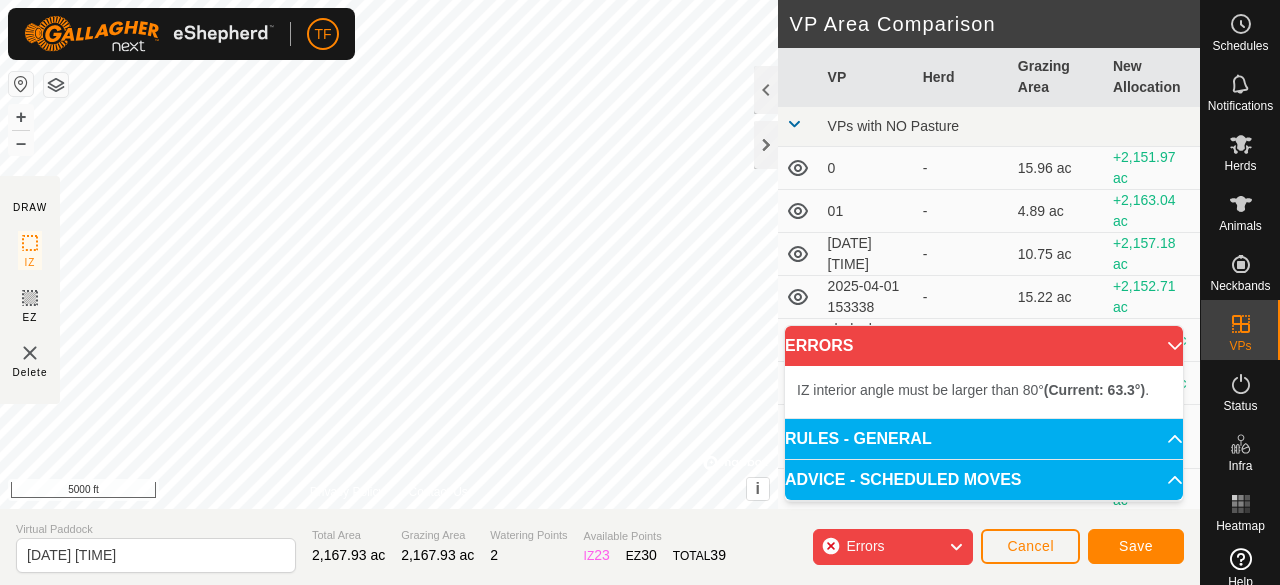 click on "ERRORS" at bounding box center [984, 346] 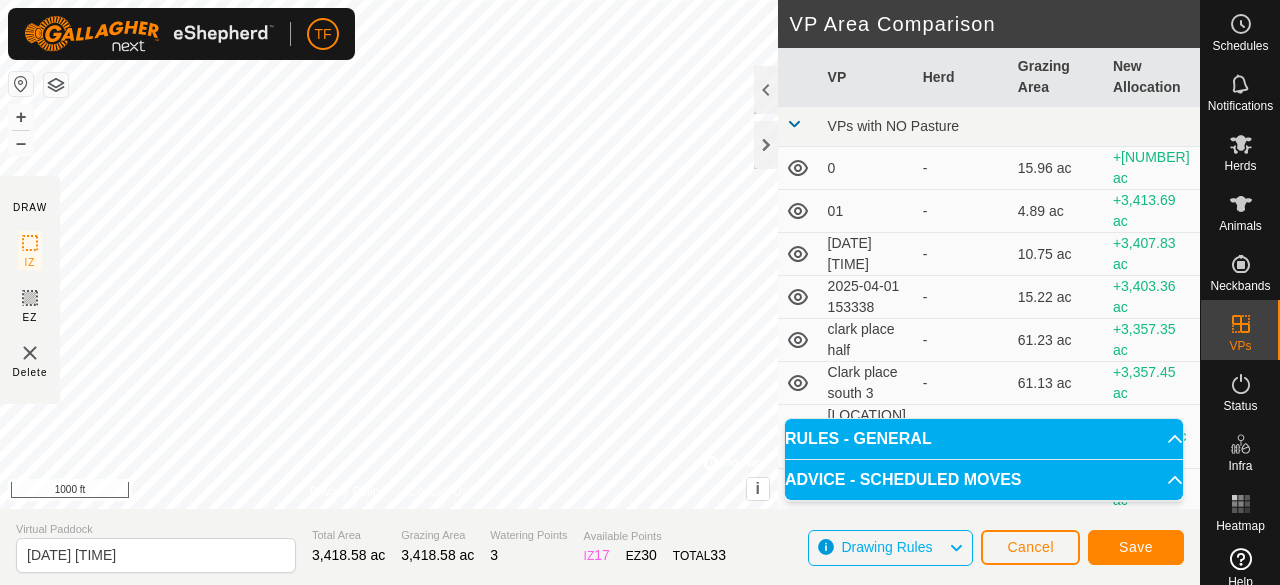 click on "DRAW IZ EZ Delete Privacy Policy Contact Us IZ interior angle must be larger than 80°  (Current: 77.4°) . + – ⇧ i ©  Mapbox , ©  OpenStreetMap ,  Improve this map 1000 ft VP Area Comparison     VP   Herd   Grazing Area   New Allocation  VPs with NO Pasture  0  -  15.96 ac  +3,402.62 ac  01  -  4.89 ac  +3,413.69 ac  2025-04-01 153324  -  10.75 ac  +3,407.83 ac  2025-04-01 153338  -  15.22 ac  +3,403.36 ac  clark place half  -  61.23 ac  +3,357.35 ac  Clark place south 3  -  61.13 ac  +3,357.45 ac  Clark place south full  -  136.38 ac  +3,282.2 ac  elder rd test  -  36.55 ac  +3,382.03 ac  Escapee VP  -  1,327.28 ac  +2,091.3 ac  fir mnt test  -  224 ac  +3,194.58 ac  green mnt test  -  74.48 ac  +3,344.1 ac  high prairie catch pasture  -  188.76 ac  +3,229.82 ac  HP catch plus big  -  1,220.33 ac  +2,198.25 ac  HP catch plus state   Misfits   660.12 ac  +2,758.46 ac  HP Nw Pond and feild  -  232.4 ac  +3,186.18 ac  HP Souther Ponds  -  439.63 ac  +2,978.95 ac  HP West flex  -  794.91 ac  +2,623.67 ac" 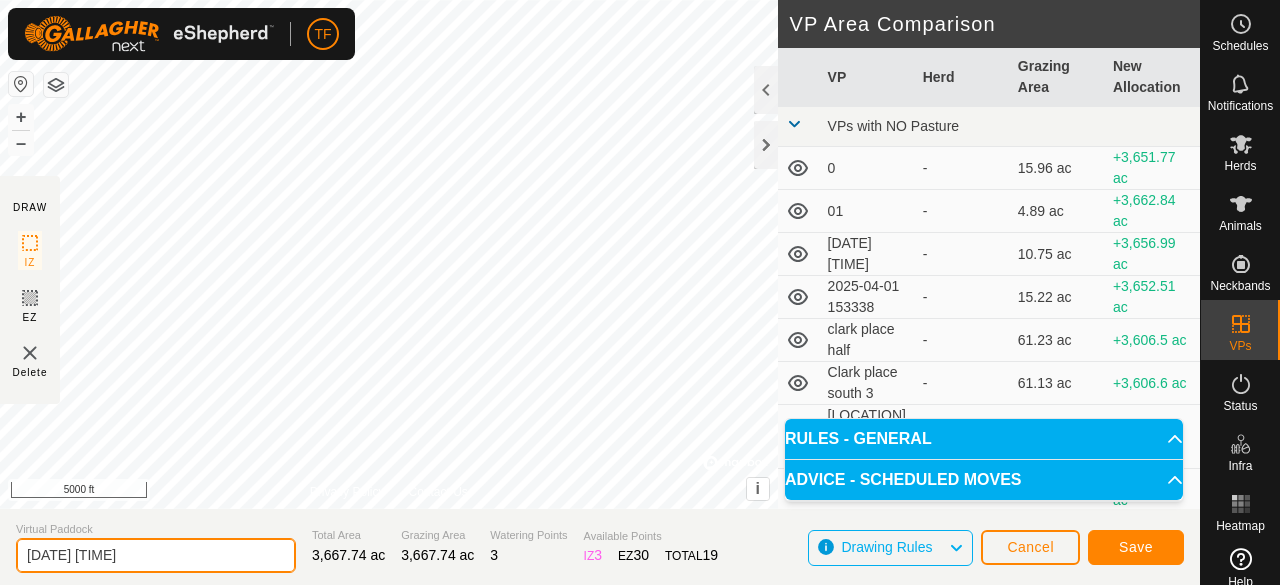 click on "[DATE] [TIME]" 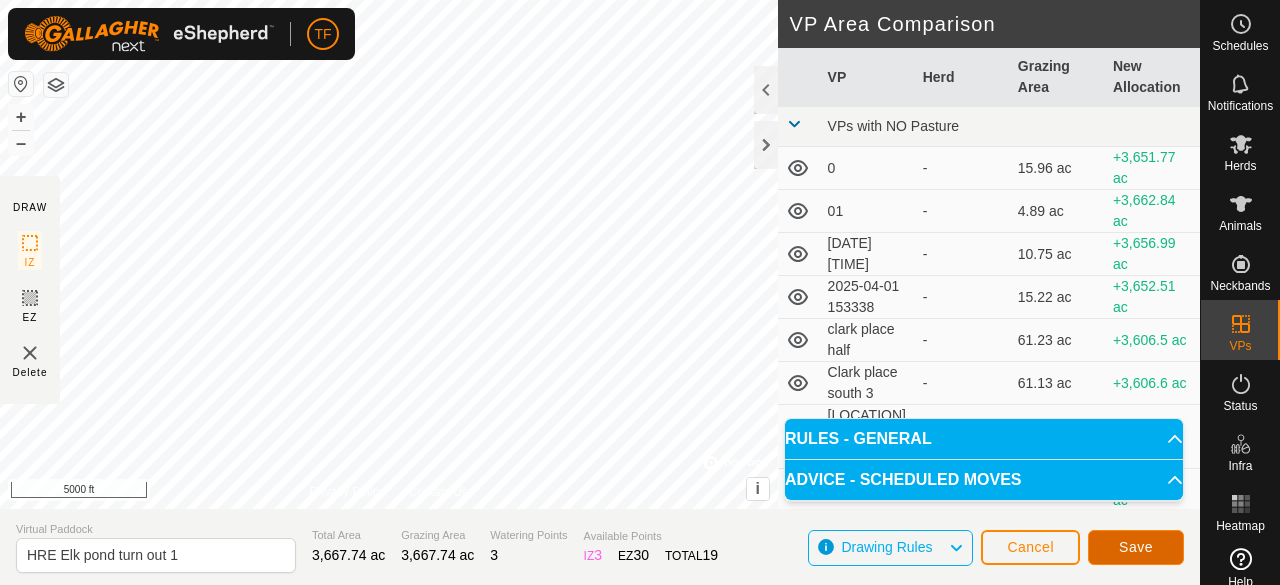 click on "Save" 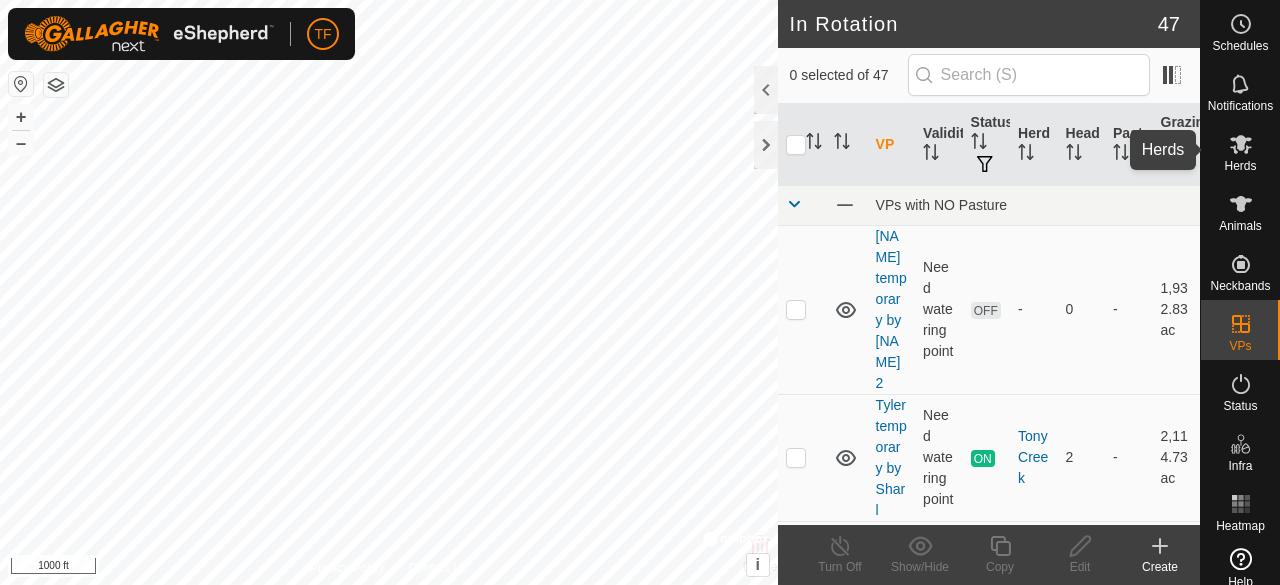 click 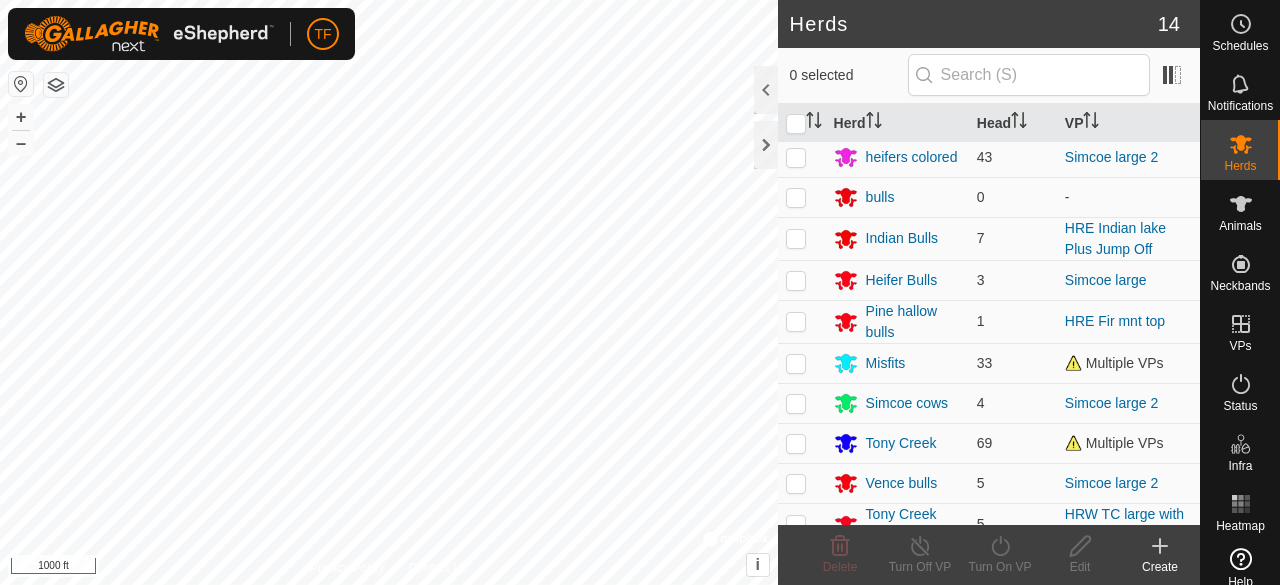 scroll, scrollTop: 192, scrollLeft: 0, axis: vertical 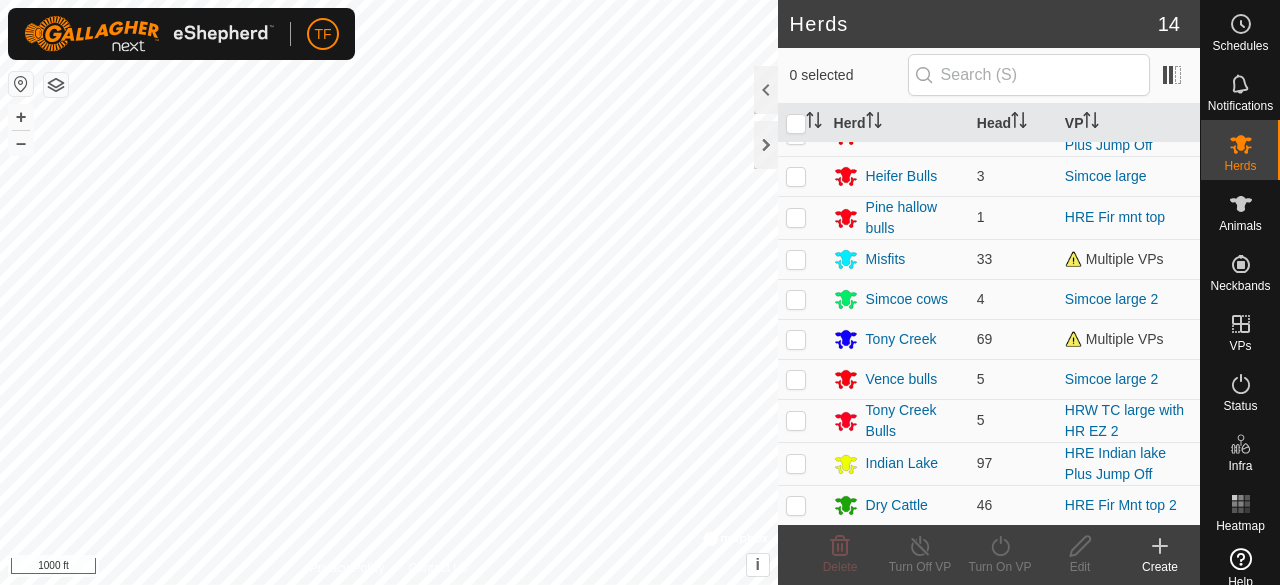 click on "Create" 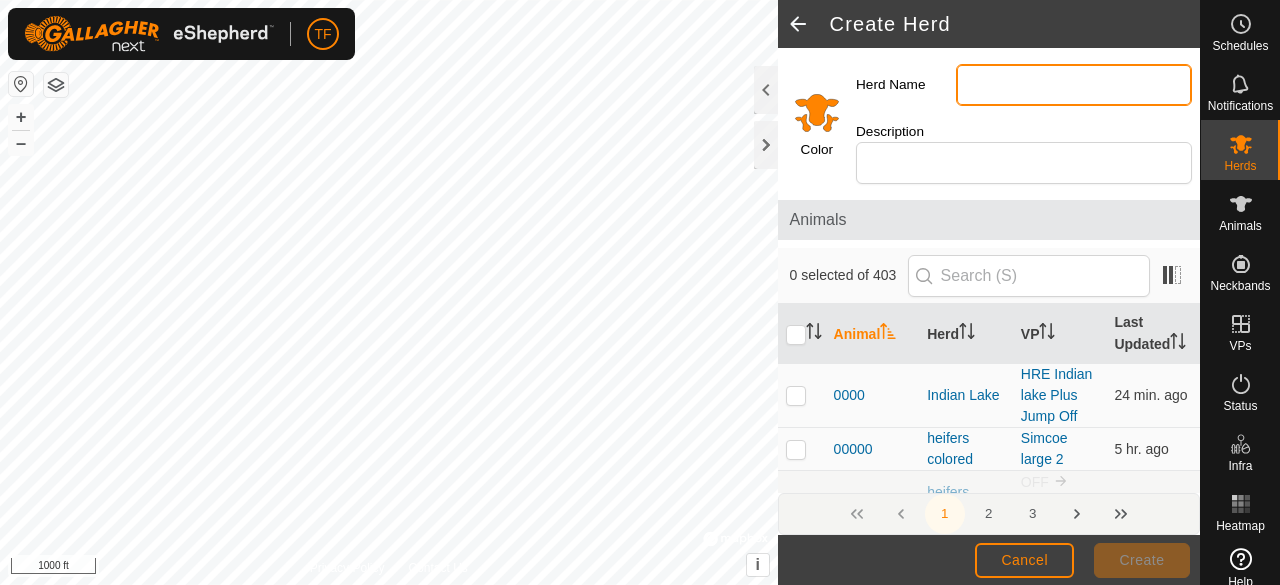 click on "Herd Name" at bounding box center [1074, 85] 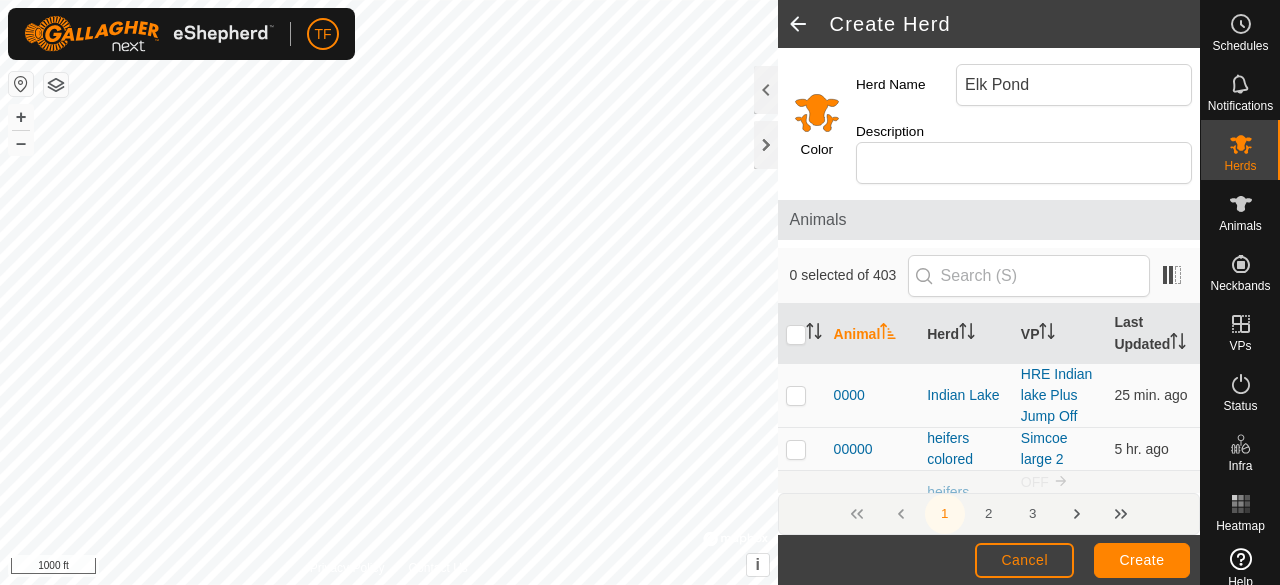 click 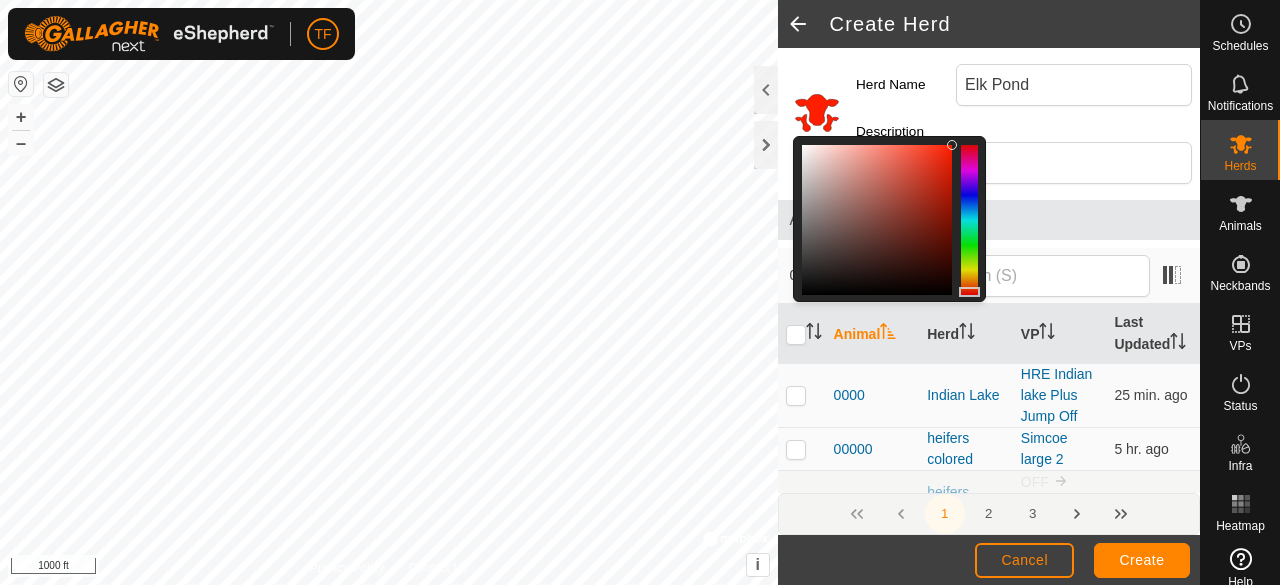 drag, startPoint x: 972, startPoint y: 280, endPoint x: 970, endPoint y: 292, distance: 12.165525 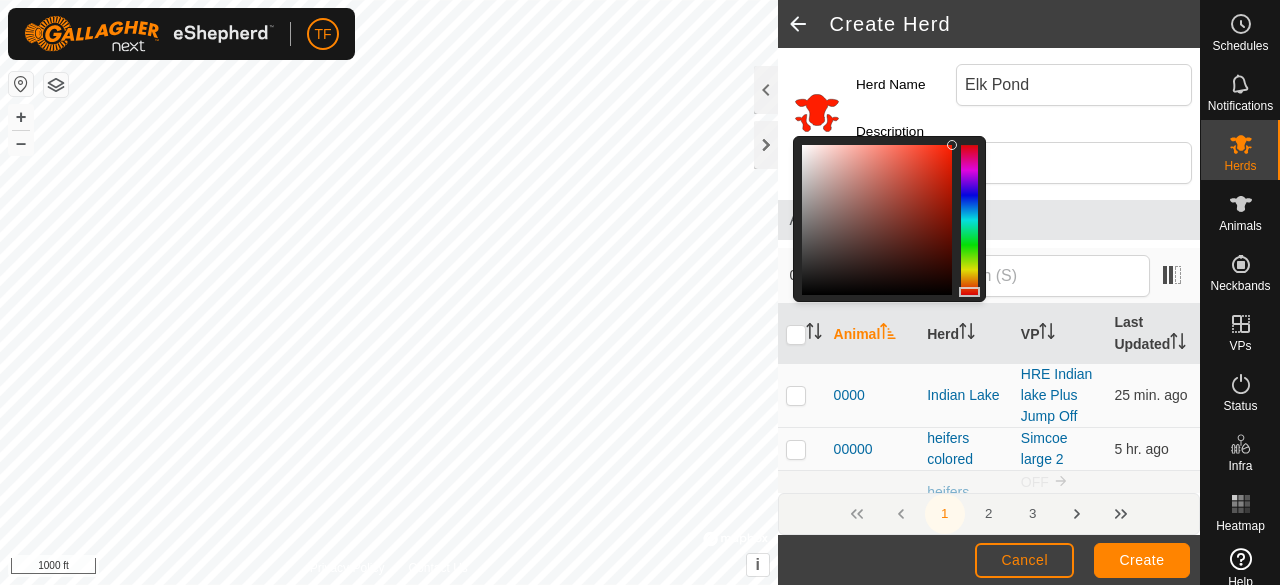 click 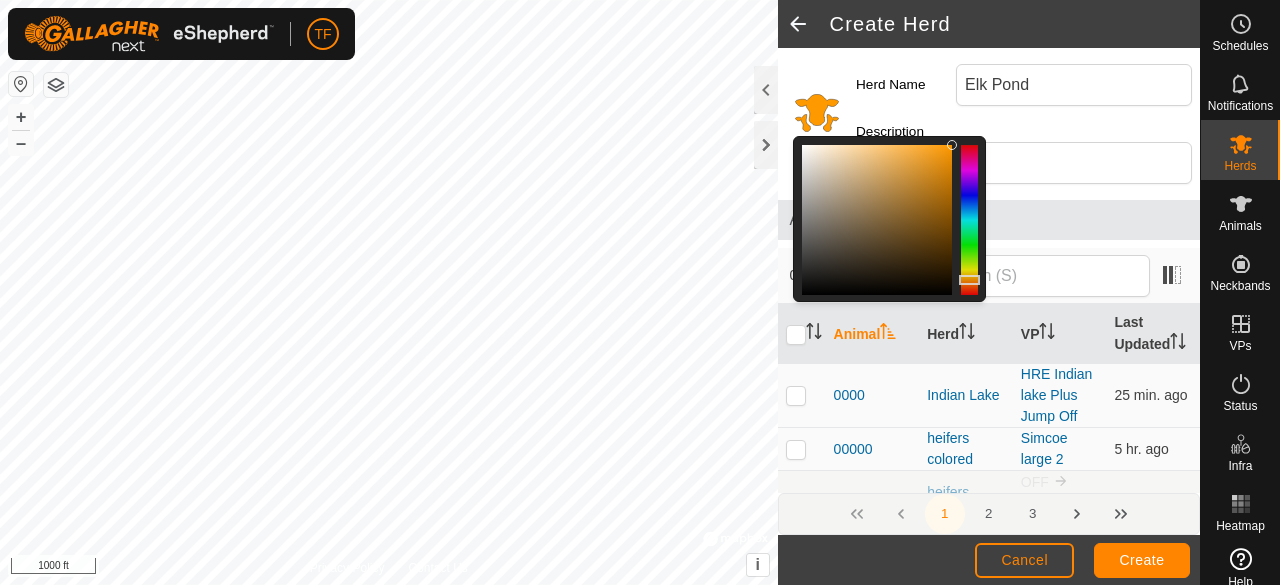 click 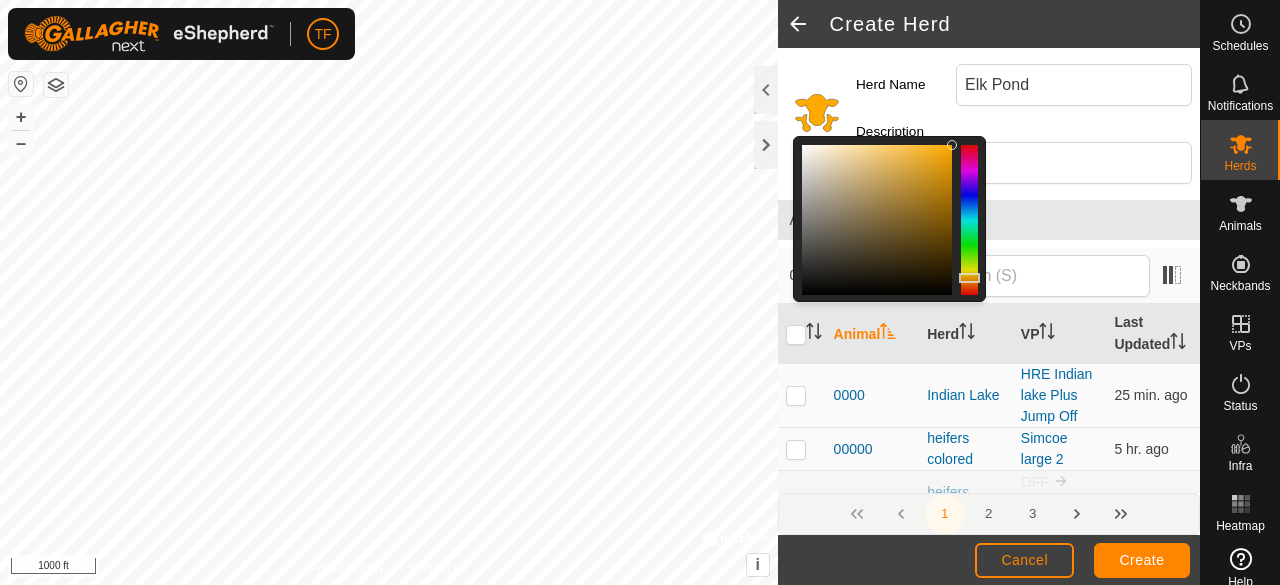 click 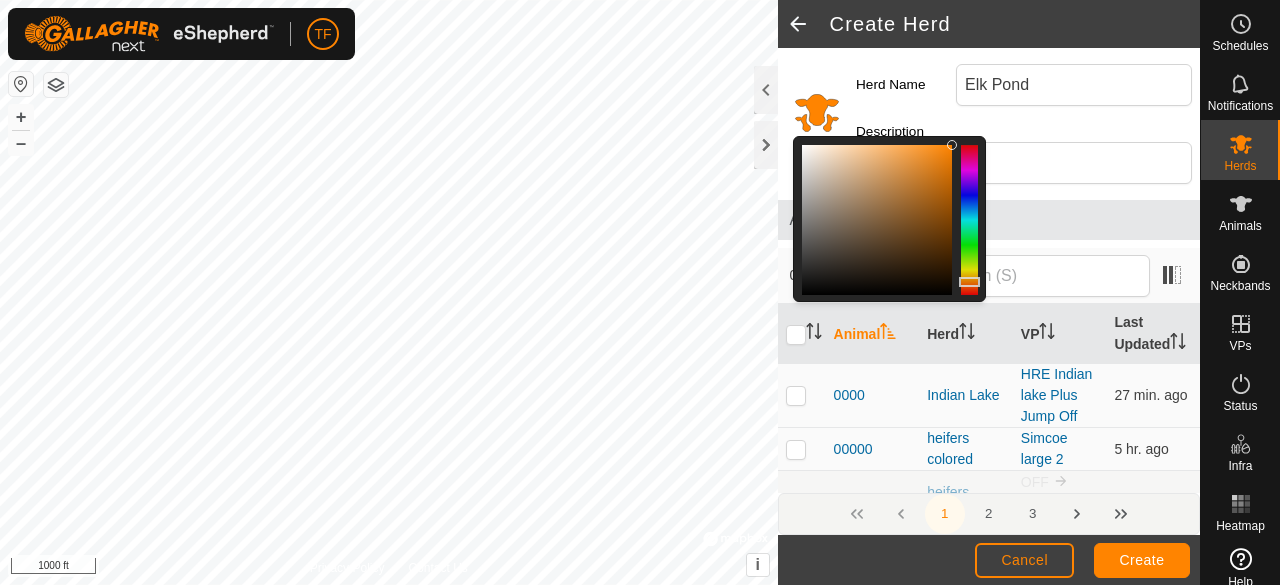 click 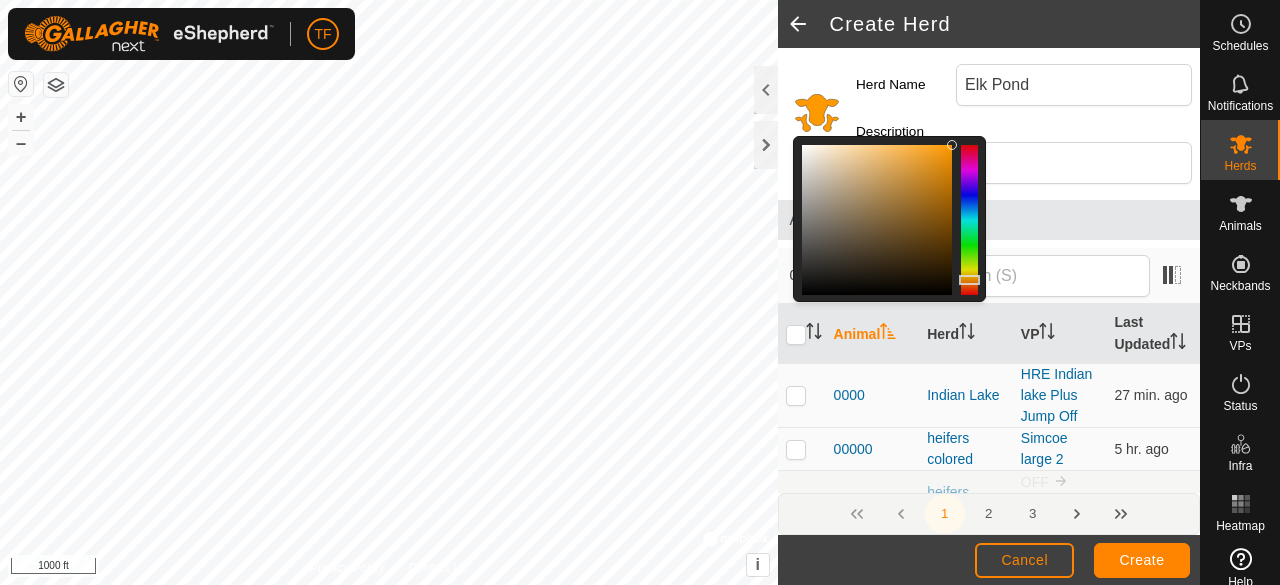 click 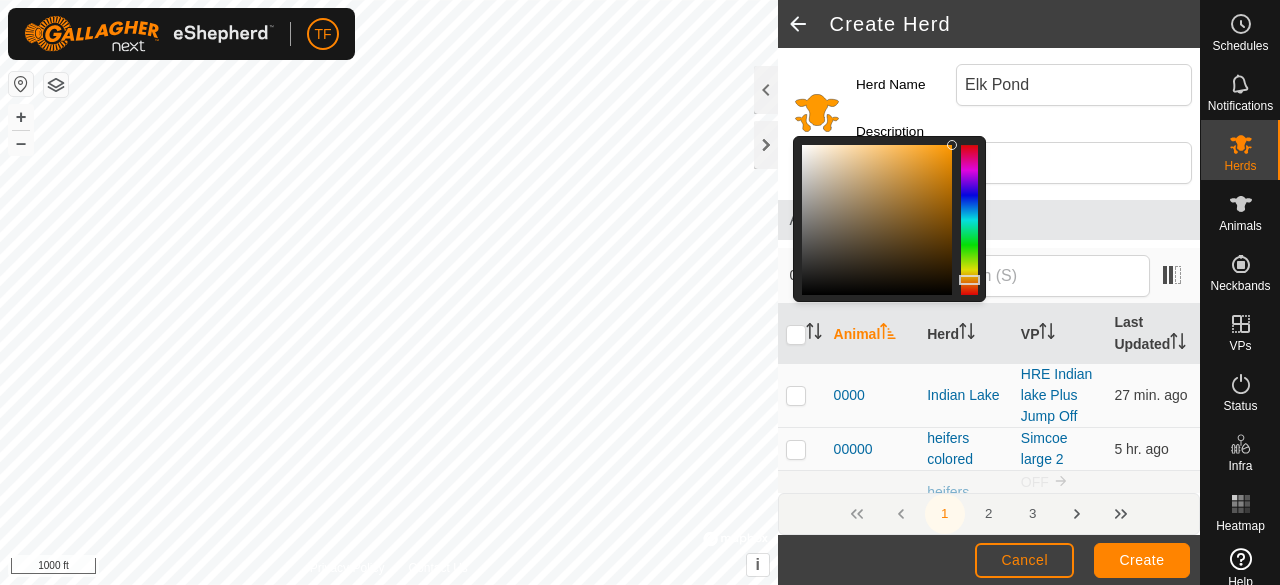 drag, startPoint x: 948, startPoint y: 147, endPoint x: 958, endPoint y: 143, distance: 10.770329 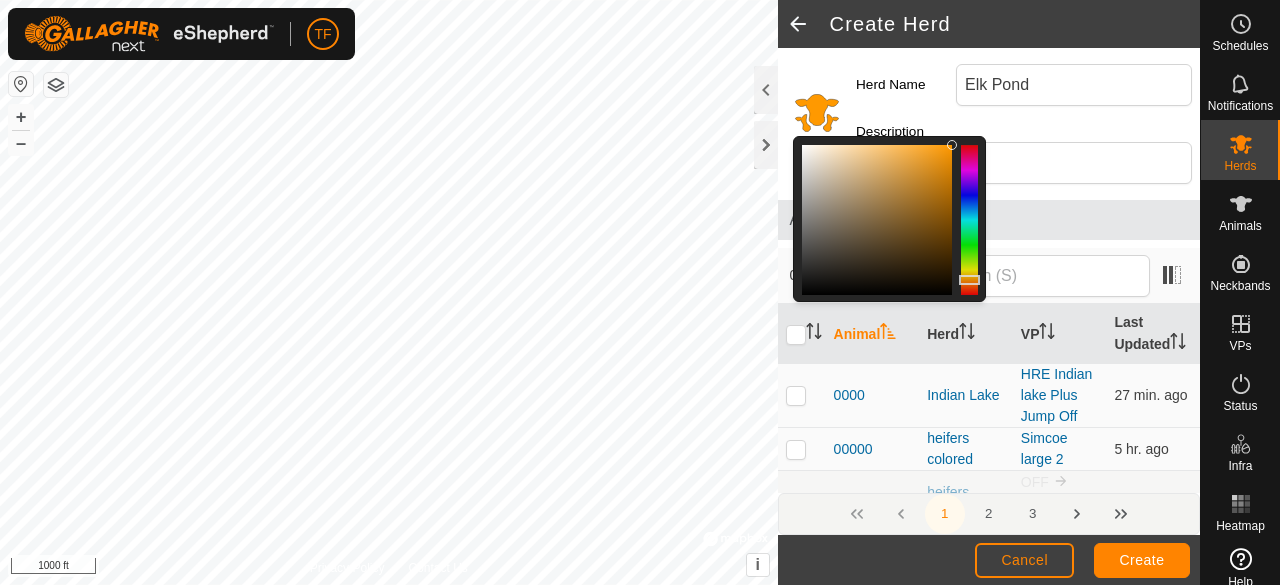 click 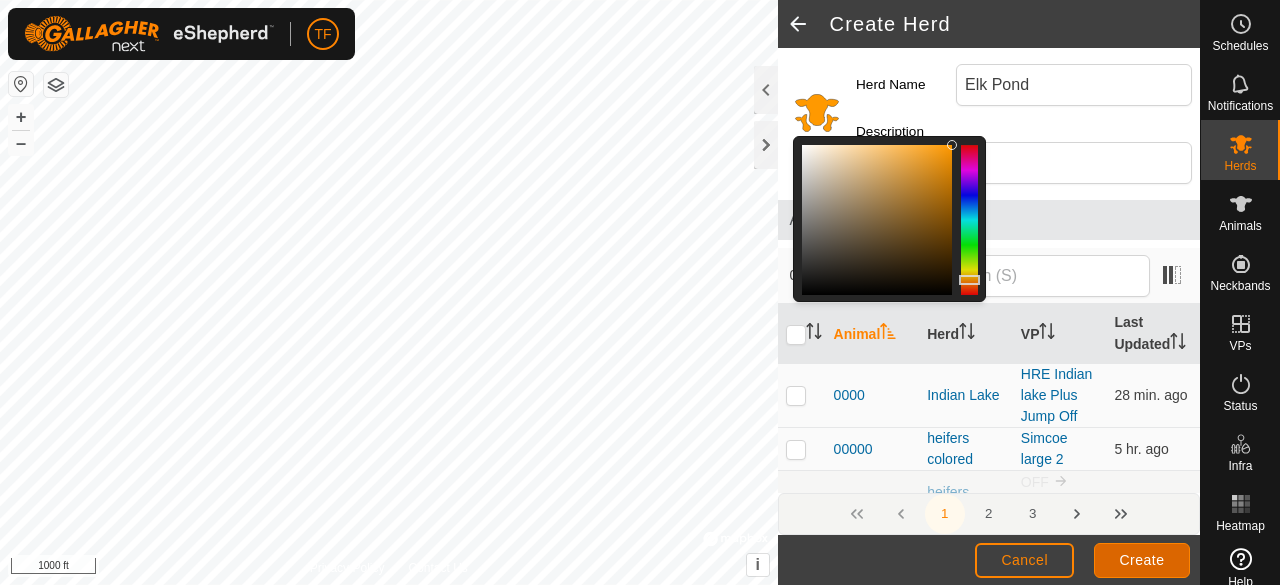 click on "Create" at bounding box center [1142, 560] 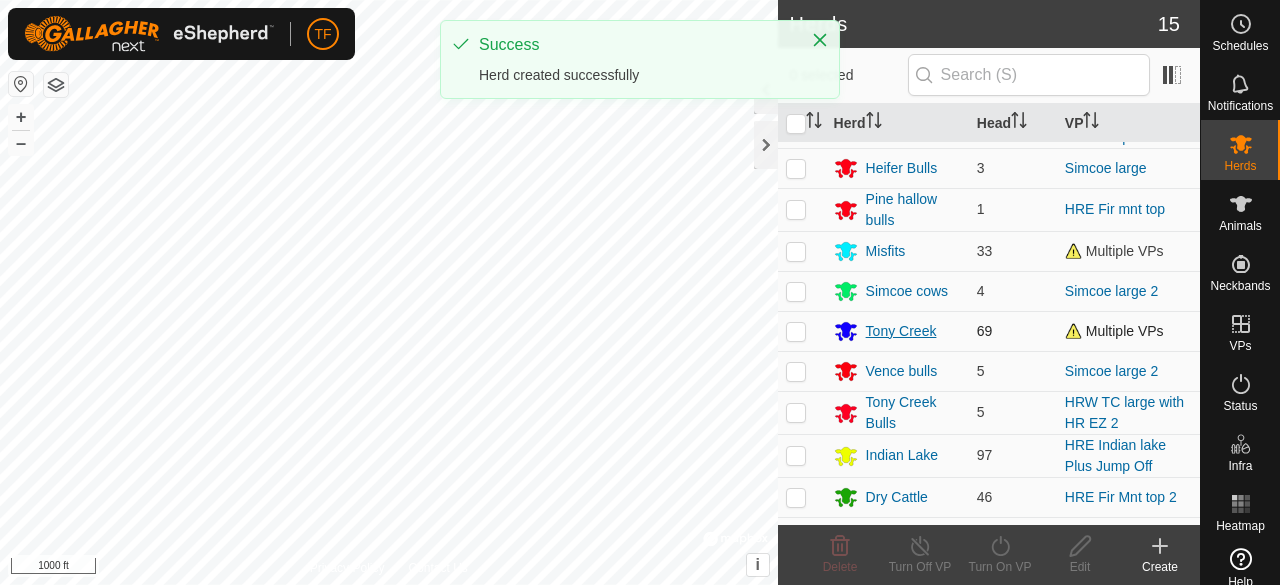 scroll, scrollTop: 232, scrollLeft: 0, axis: vertical 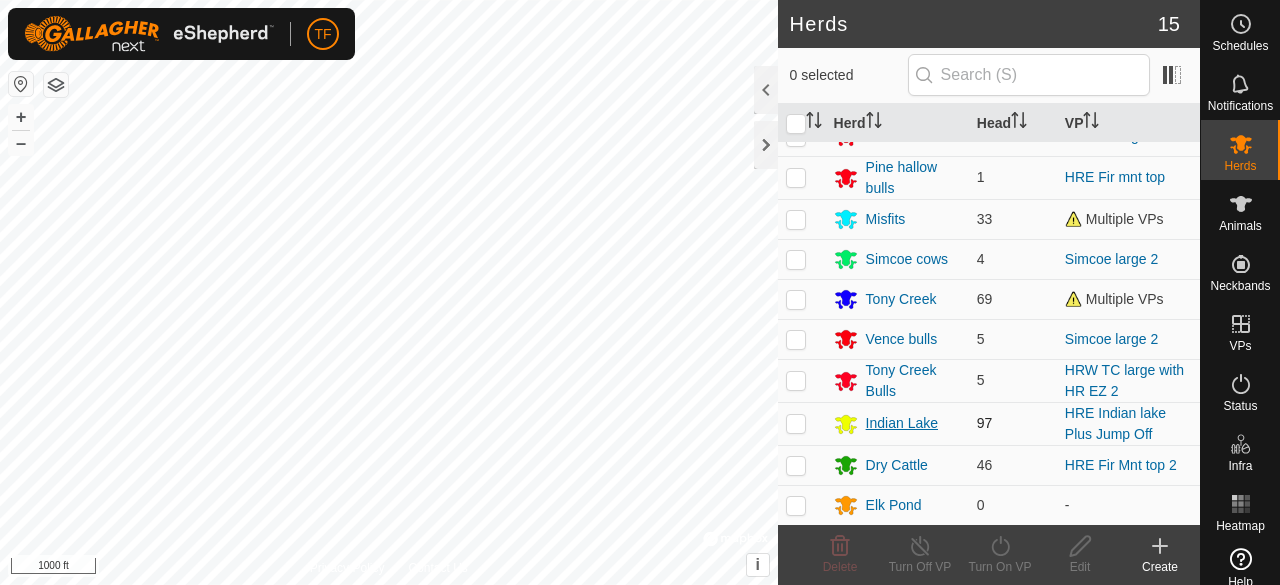 click on "Indian Lake" at bounding box center [902, 423] 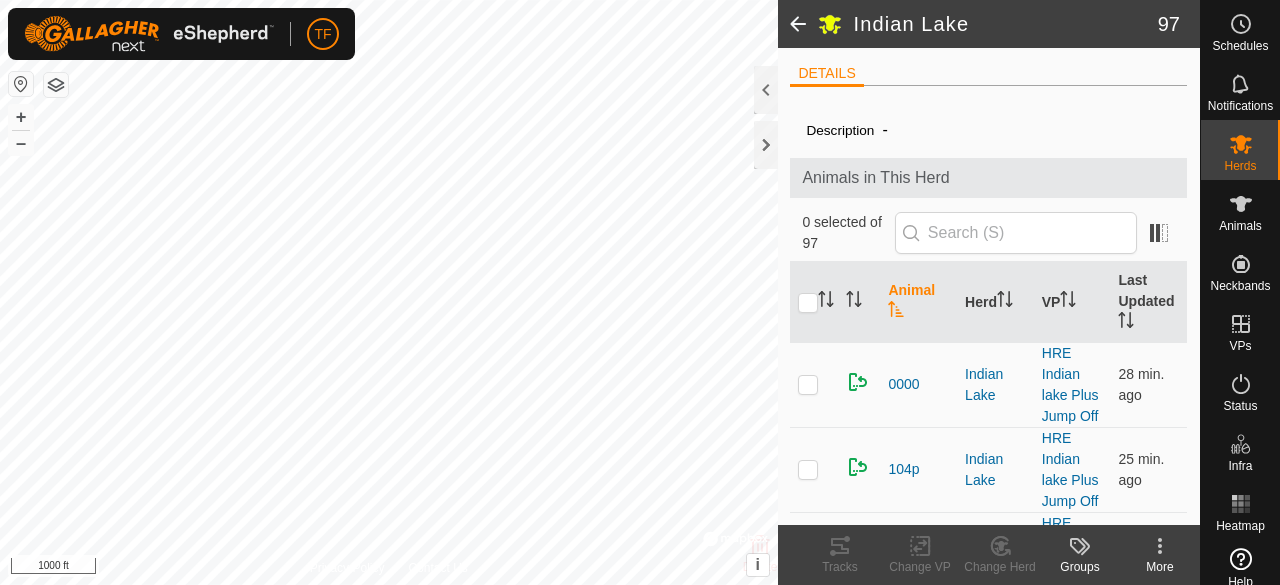 click on "J[NUMBER]
[NUMBER]
[LOCATION]
HRE [LOCATION] Plus Jump Off + – ⇧ i ©  Mapbox , ©  OpenStreetMap ,  Improve this map [NUMBER] ft" at bounding box center (389, 292) 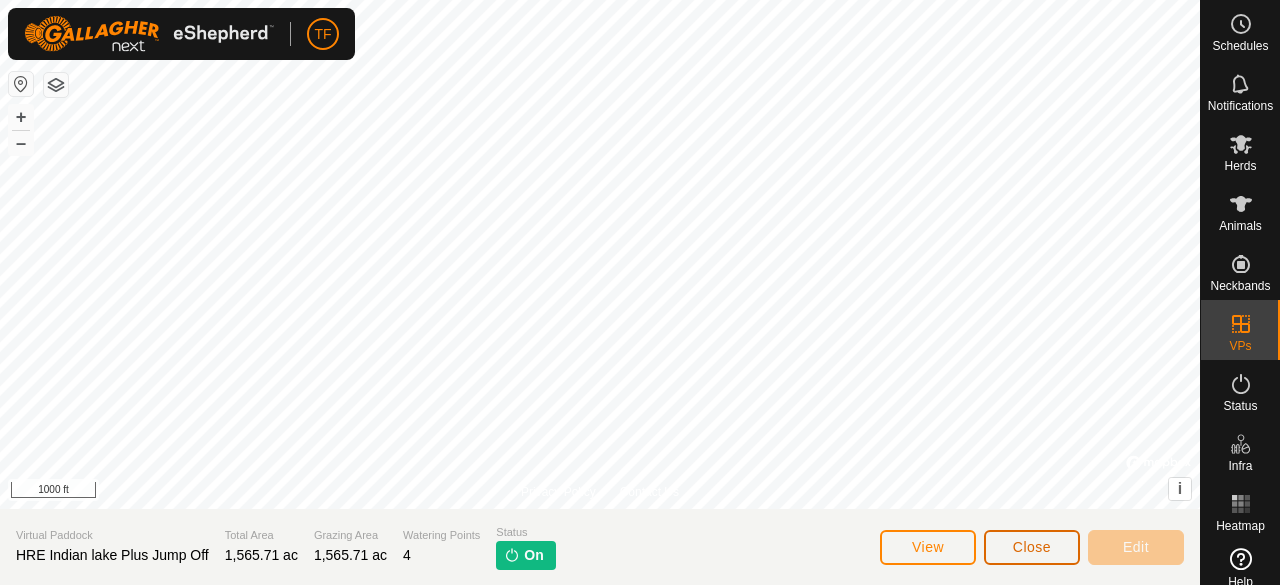 click on "Close" 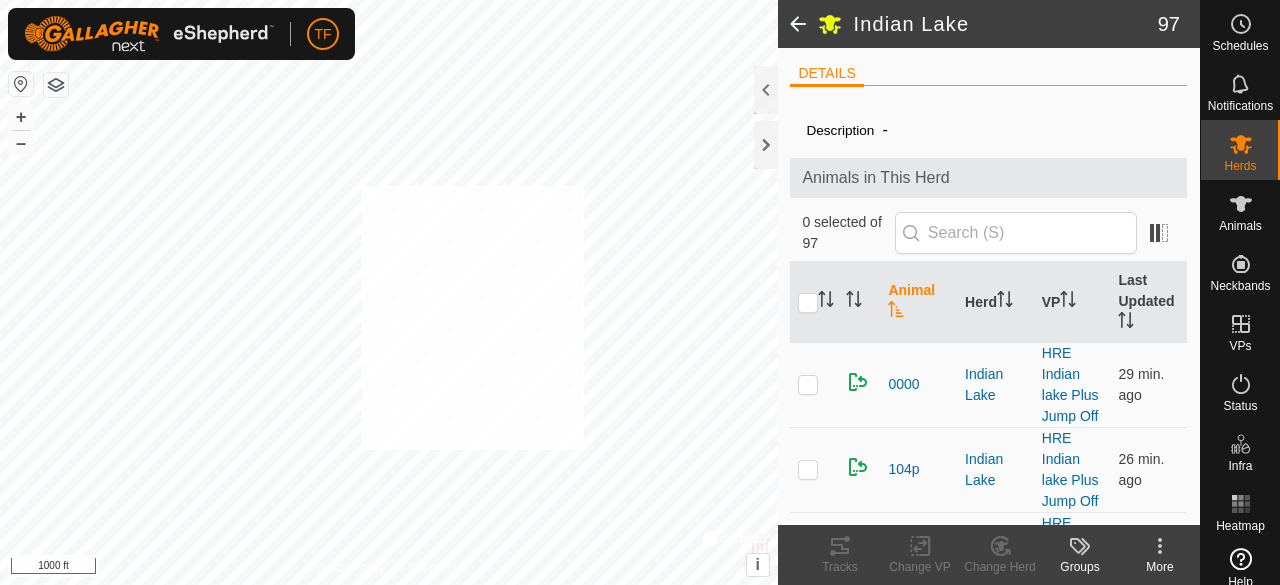 click on "934p
[PHONE]
[CITY]
HRE [CITY] Plus Jump Off + – ⇧ i ©  Mapbox , ©  OpenStreetMap ,  Improve this map 1000 ft" at bounding box center (389, 292) 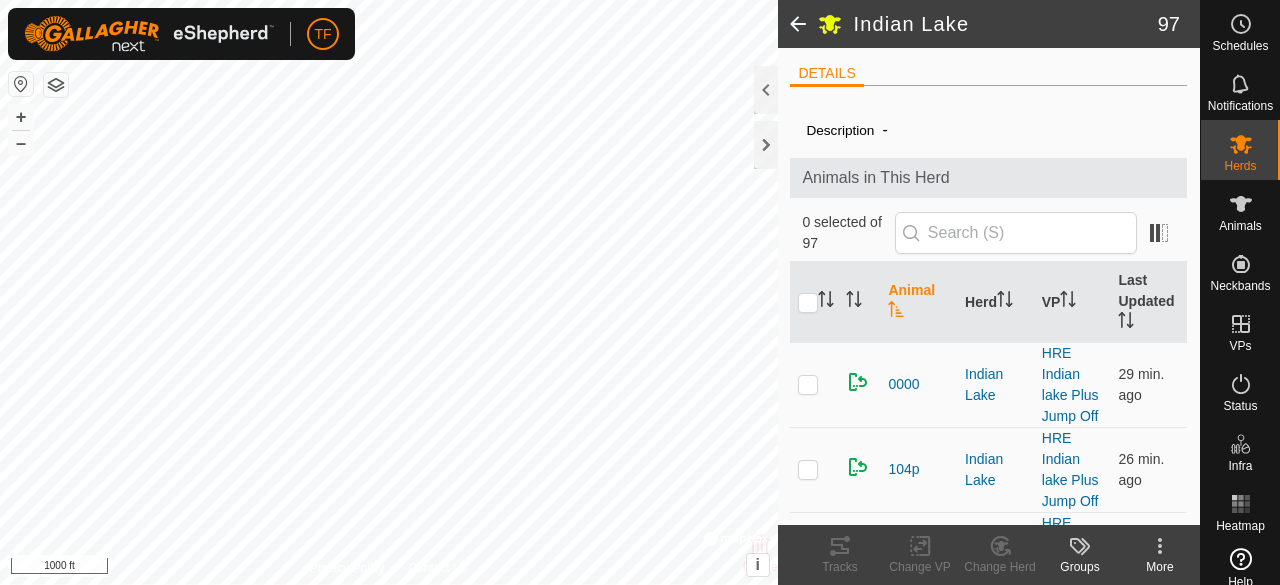 click on "934p
[PHONE]
[CITY]
HRE [CITY] Plus Jump Off + – ⇧ i ©  Mapbox , ©  OpenStreetMap ,  Improve this map 1000 ft" at bounding box center [389, 292] 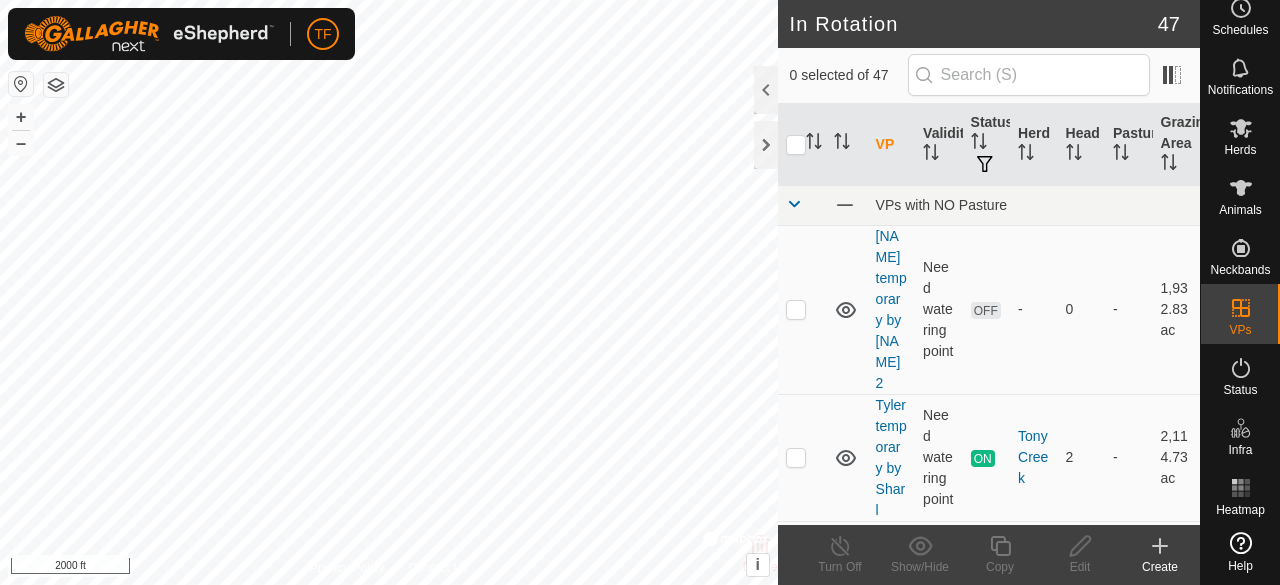 scroll, scrollTop: 30, scrollLeft: 0, axis: vertical 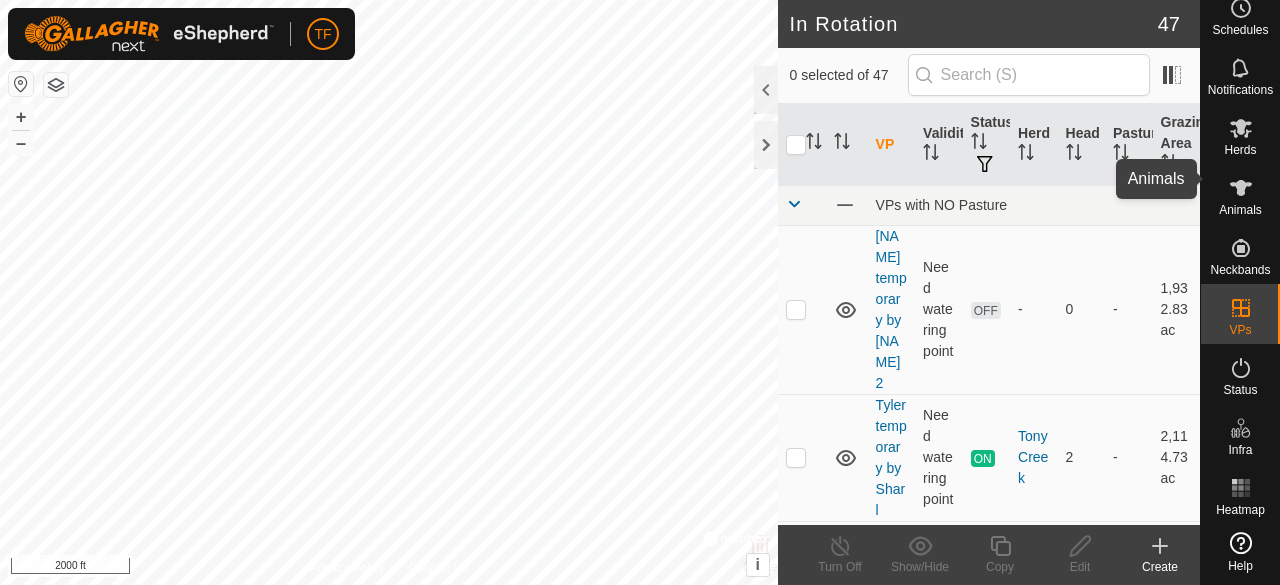 click at bounding box center (1241, 188) 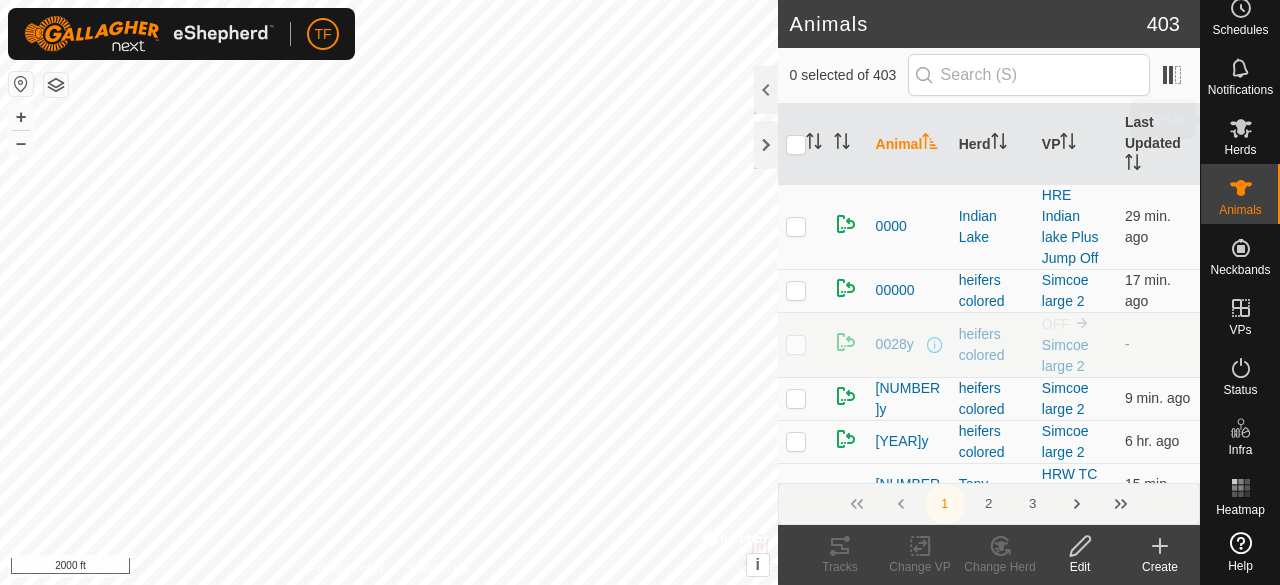 click 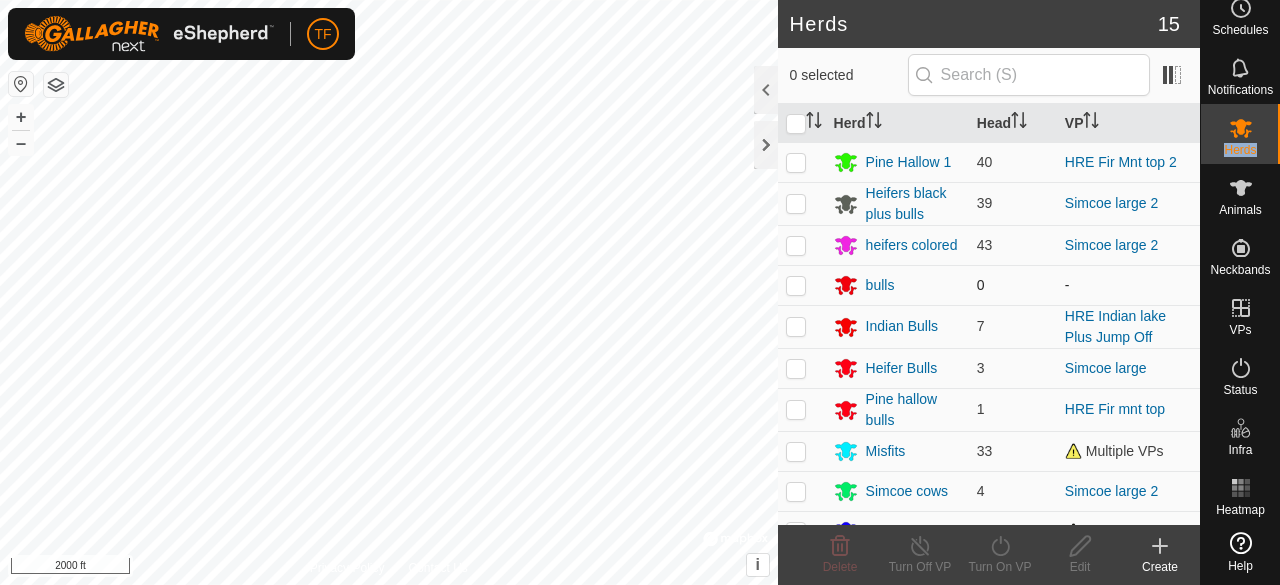 click on "[NUMBER]p
[NUMBER]
[CITY]
HRE [CITY] Plus Jump Off + – ⇧ i ©  Mapbox , ©  OpenStreetMap ,  Improve this map 2000 ft" at bounding box center (389, 292) 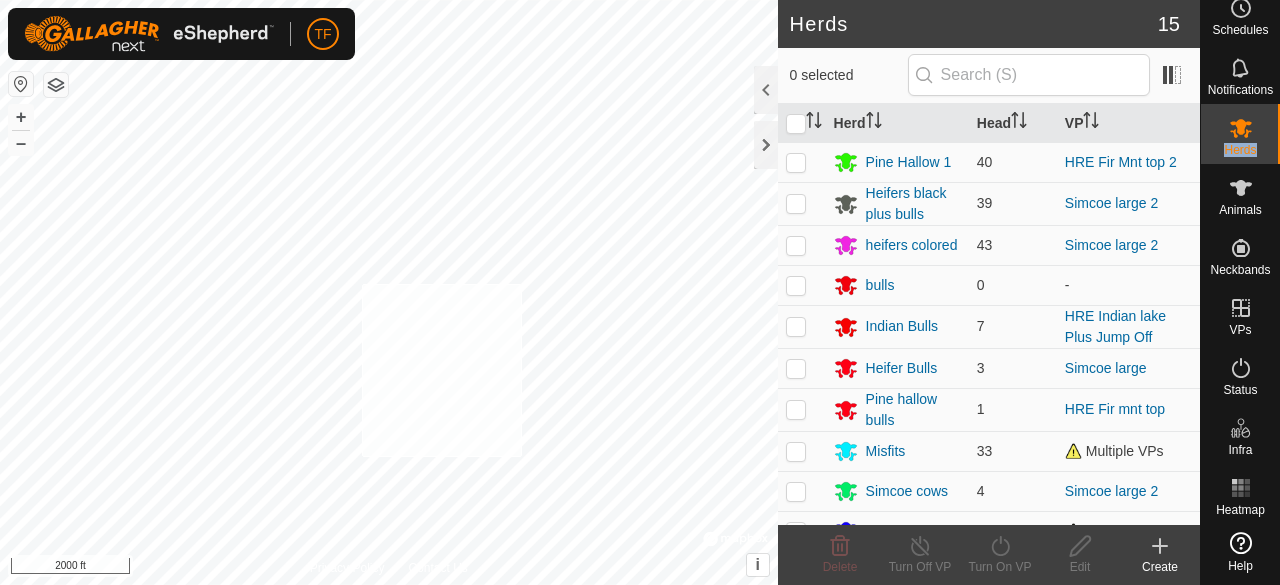 click on "J6p
[NUMBER]
[CITY]
HRE [CITY] Plus Jump Off + – ⇧ i ©  Mapbox , ©  OpenStreetMap ,  Improve this map 2000 ft" at bounding box center [389, 292] 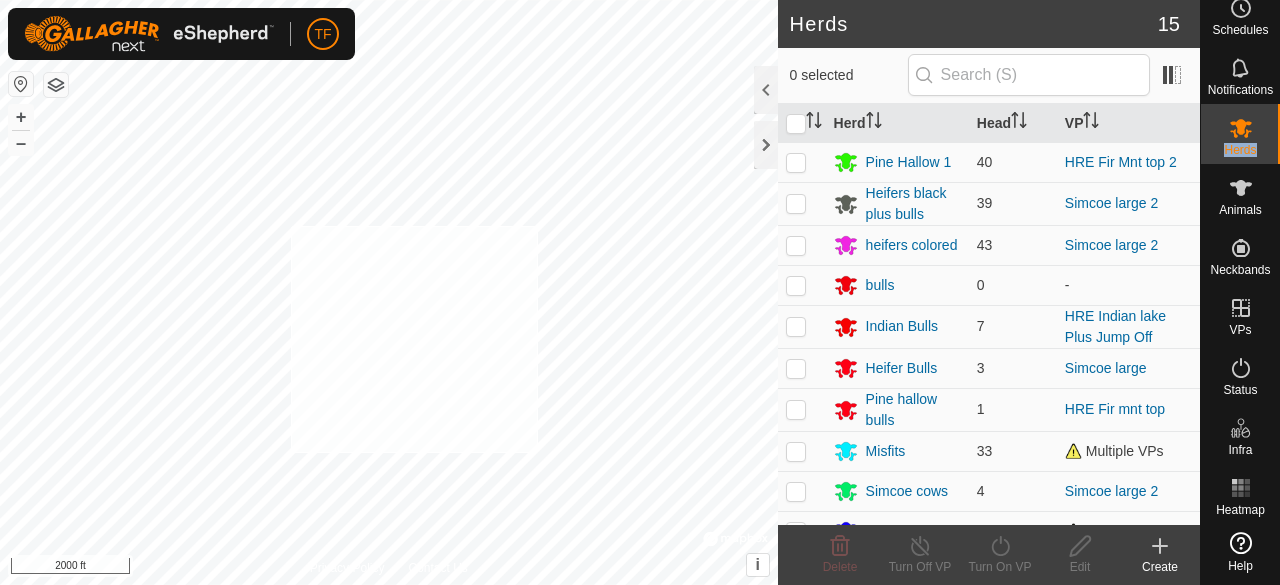 click on "J6p
[NUMBER]
[CITY]
HRE [CITY] Plus Jump Off + – ⇧ i ©  Mapbox , ©  OpenStreetMap ,  Improve this map 2000 ft" at bounding box center (389, 292) 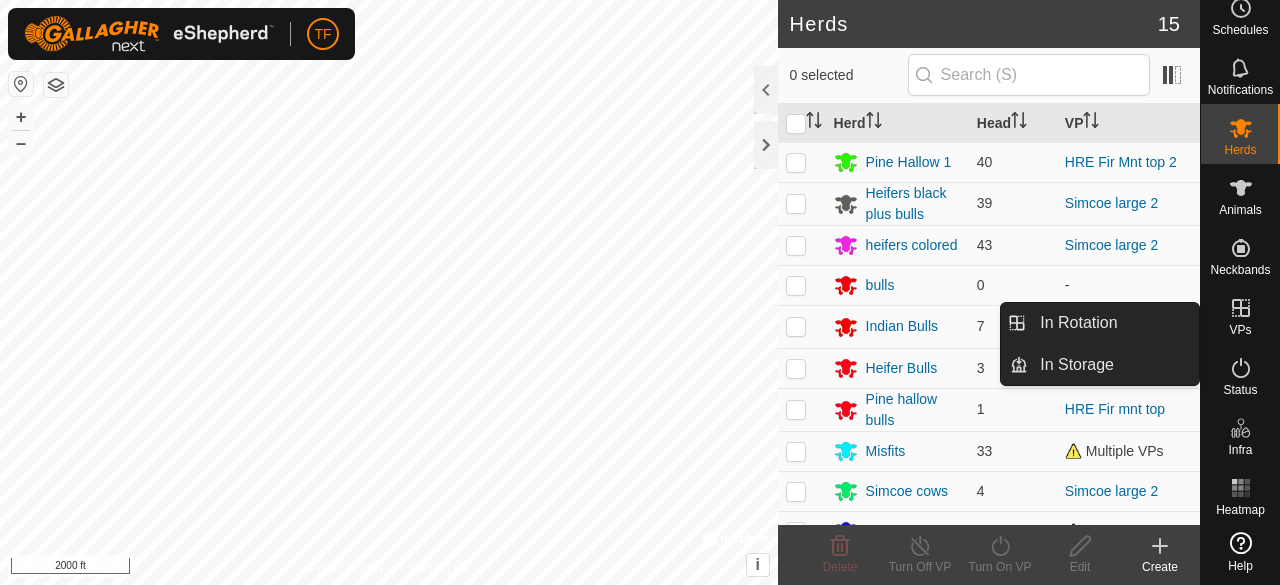 click on "VPs" at bounding box center (1240, 330) 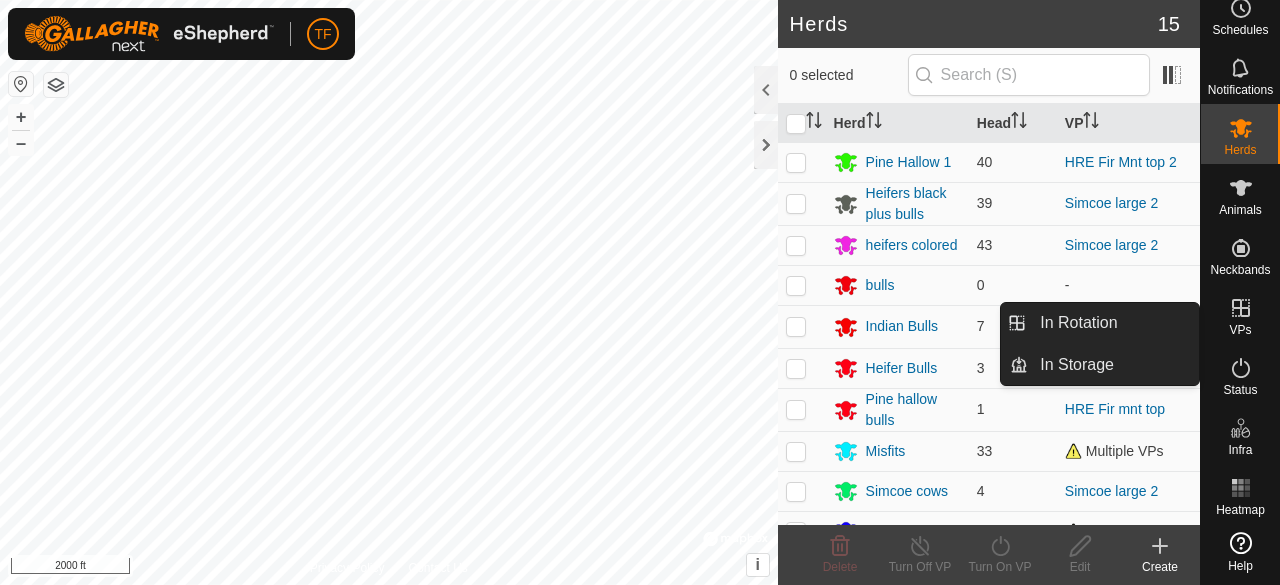 click 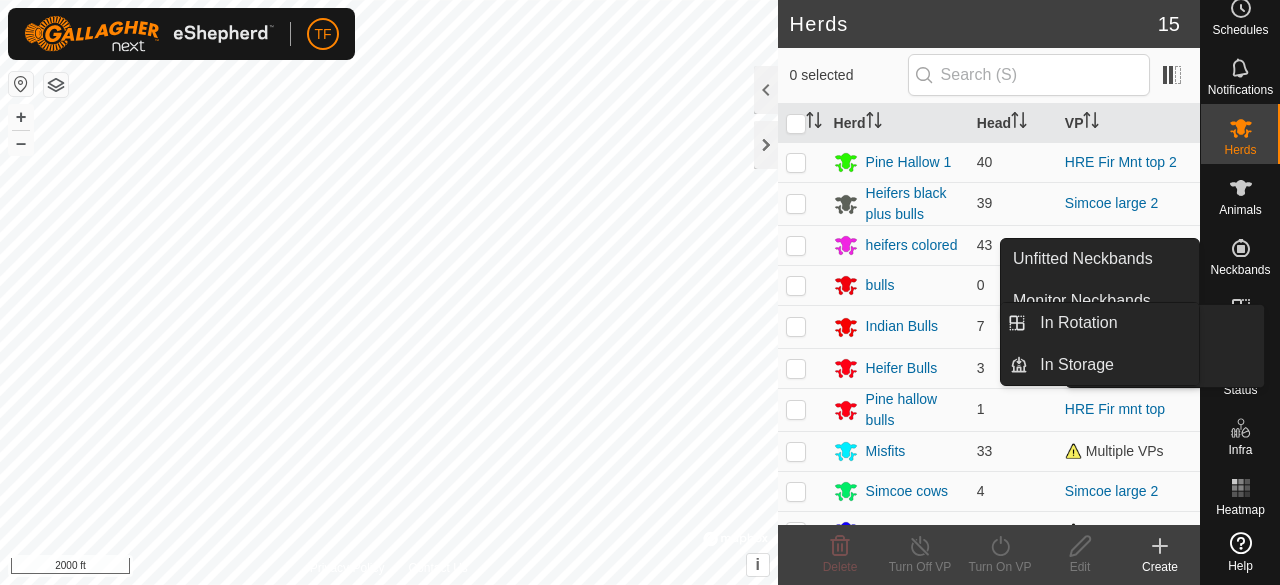 click on "VPs" at bounding box center [1240, 314] 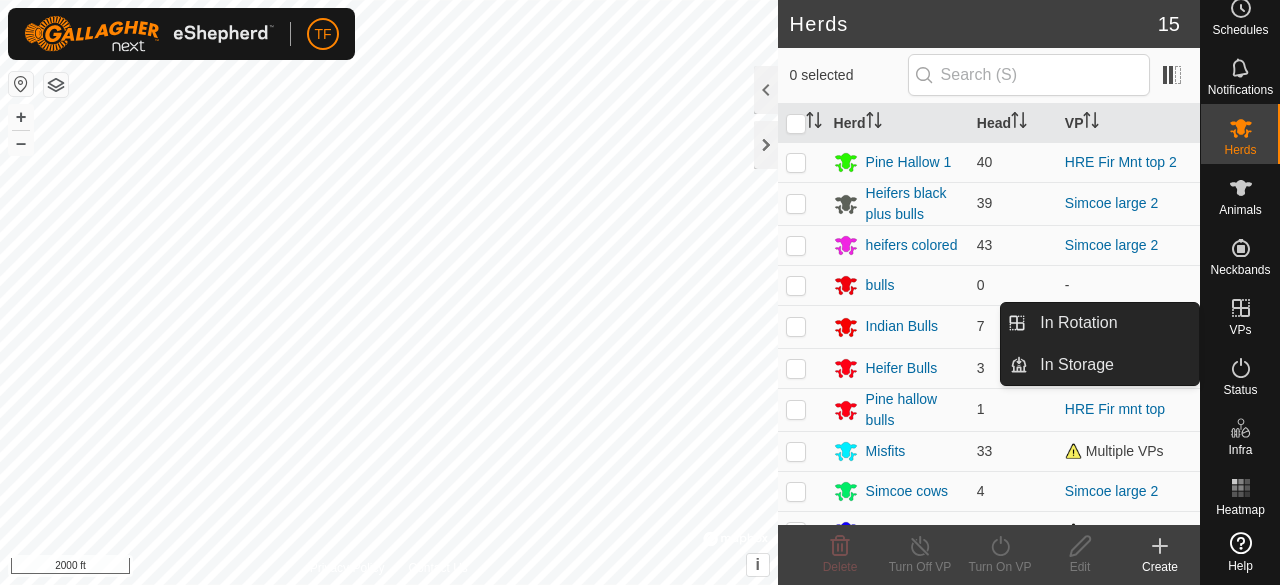 drag, startPoint x: 1250, startPoint y: 315, endPoint x: 1238, endPoint y: 306, distance: 15 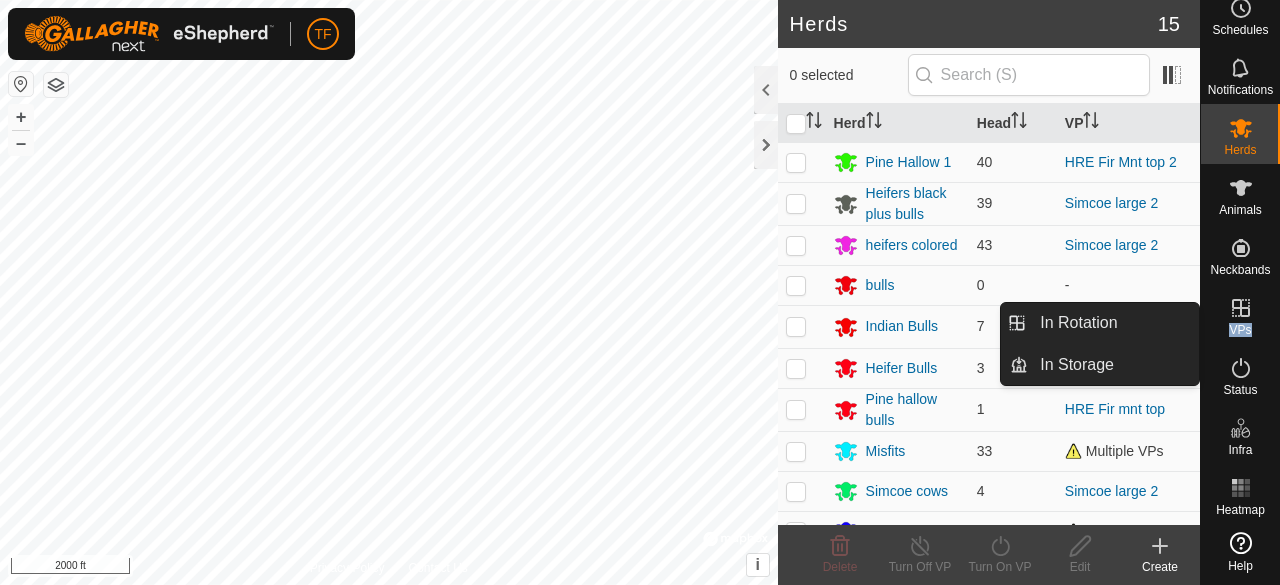 click 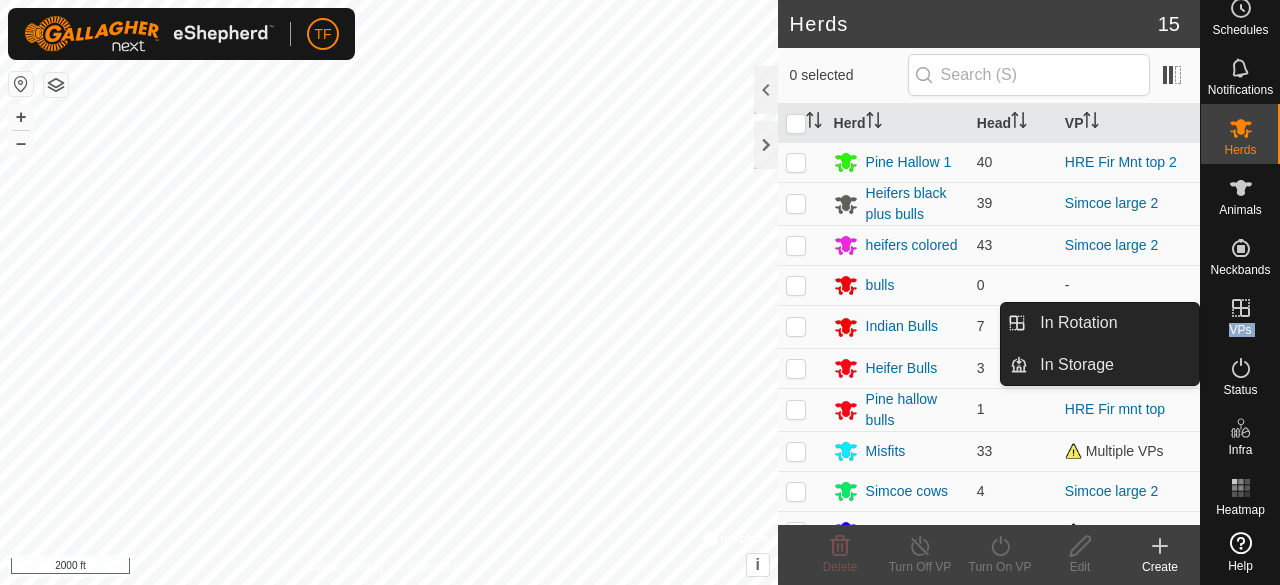 click 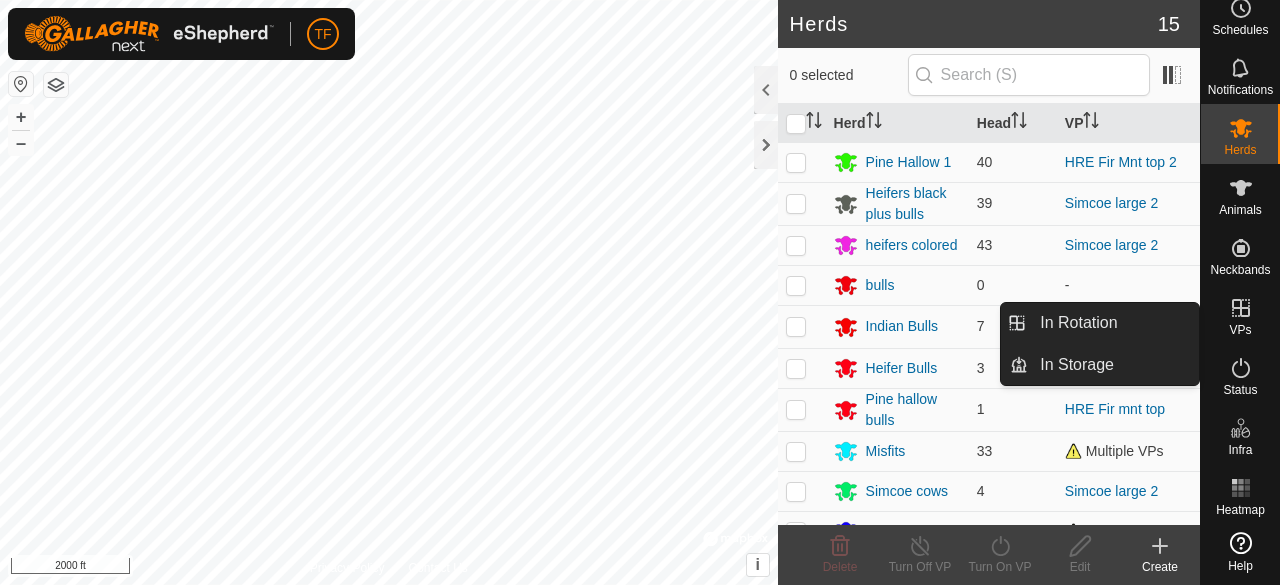 click 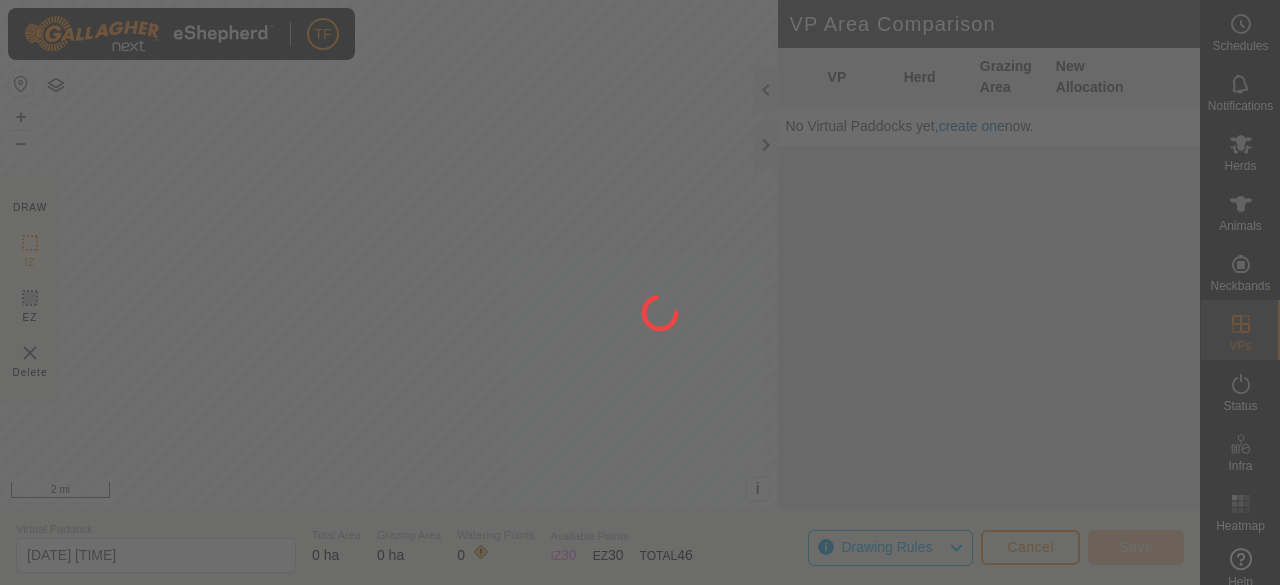 scroll, scrollTop: 0, scrollLeft: 0, axis: both 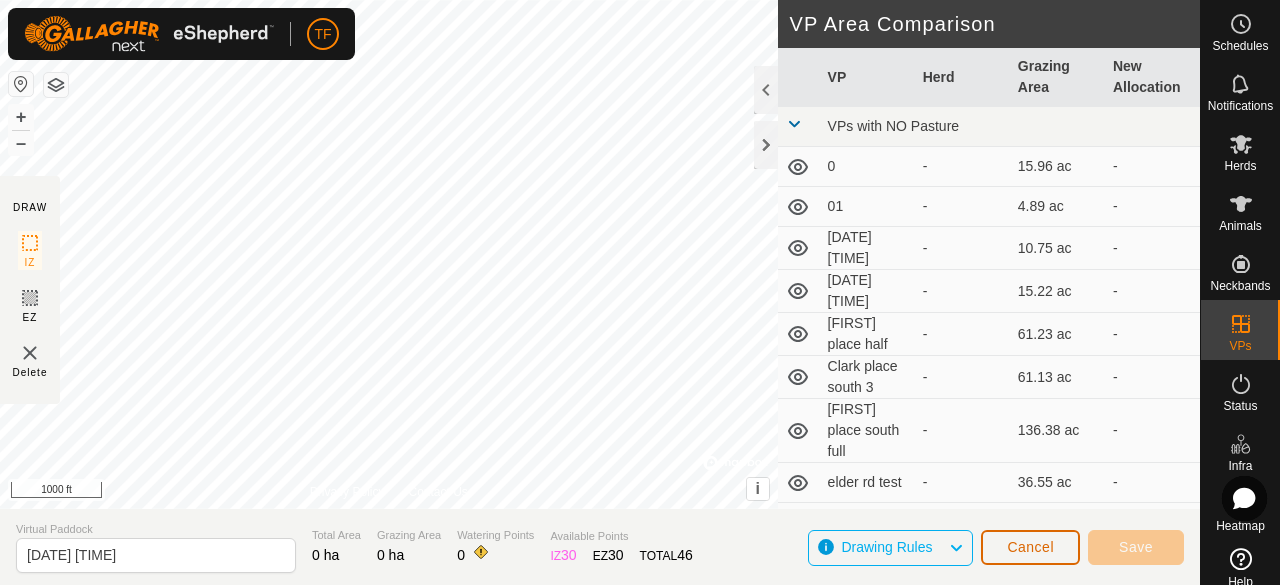 click on "Cancel" 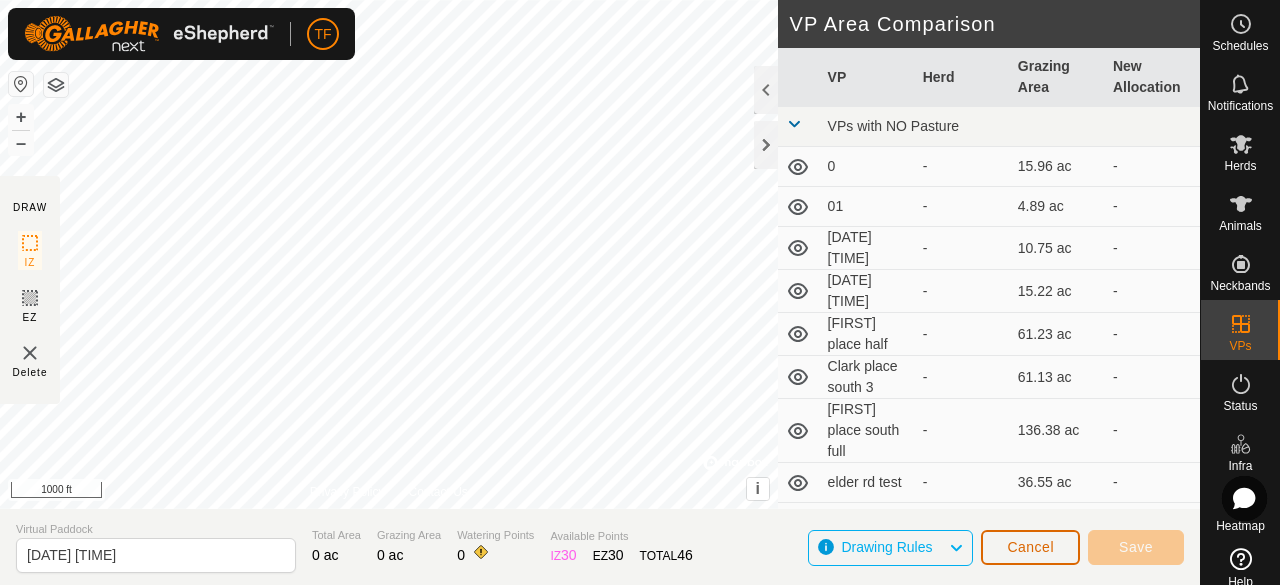 click on "Cancel" 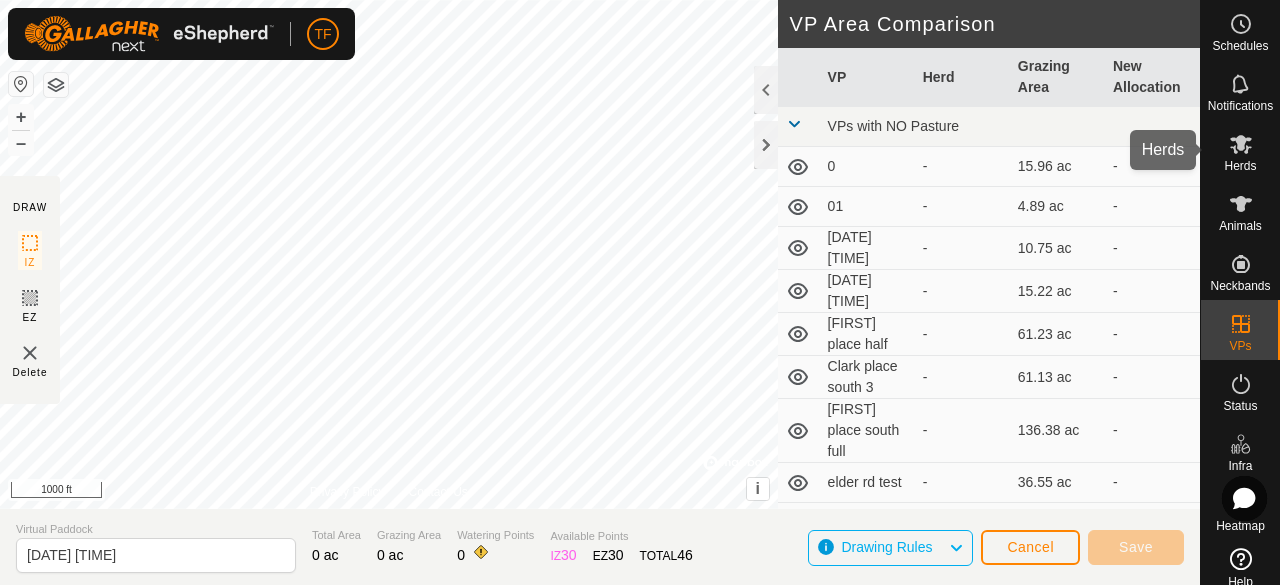click at bounding box center (1241, 144) 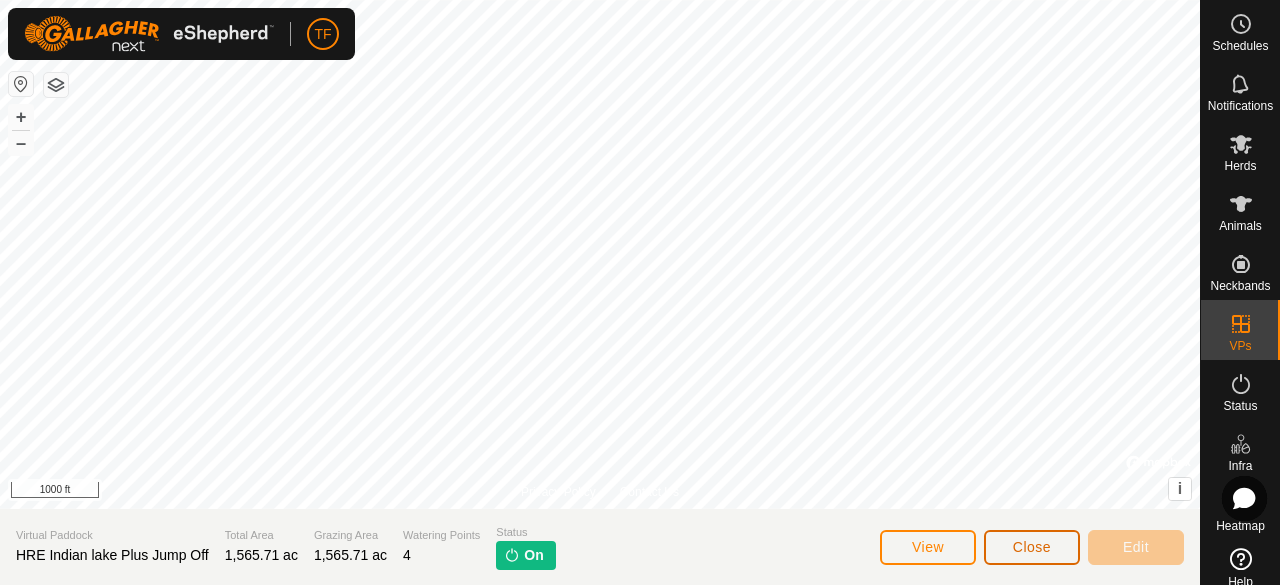 click on "Close" 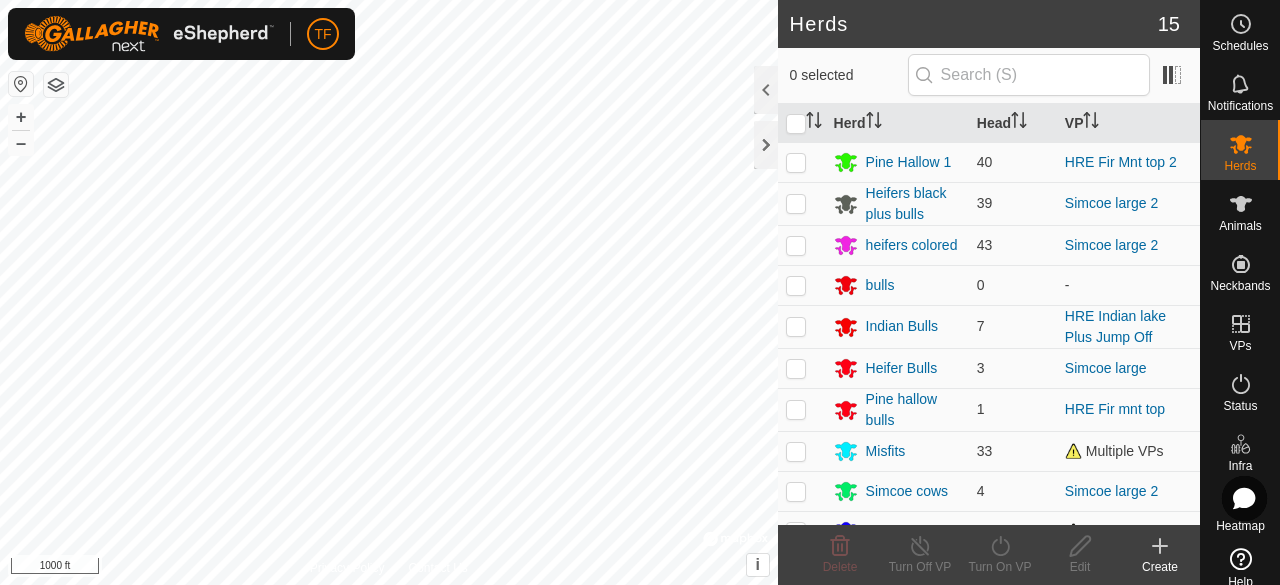 click 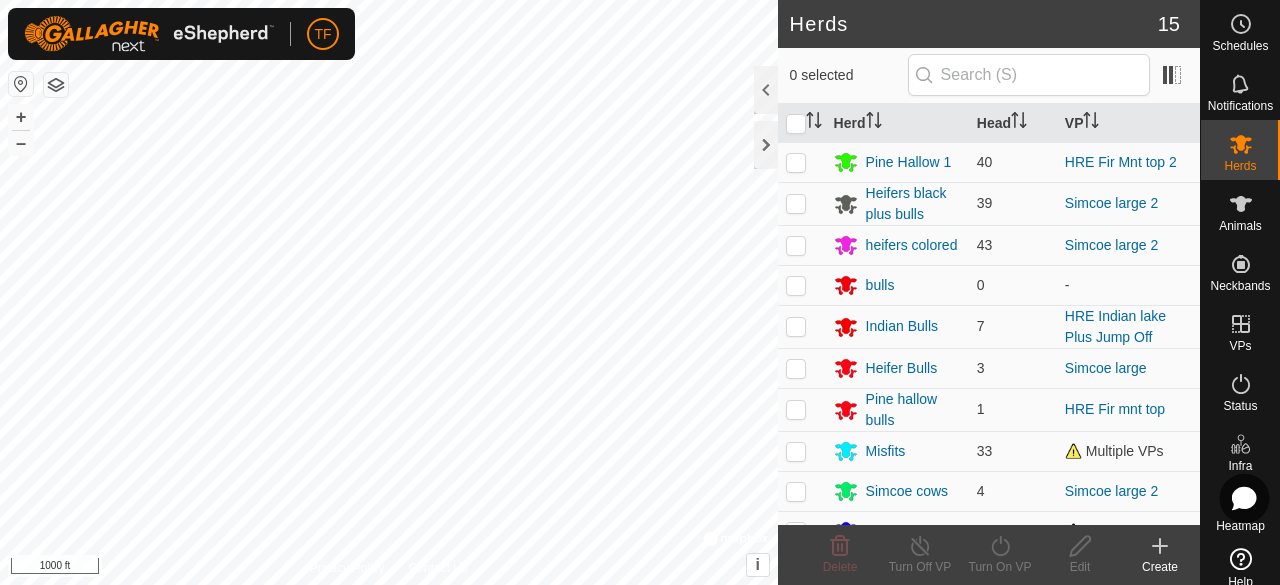 click 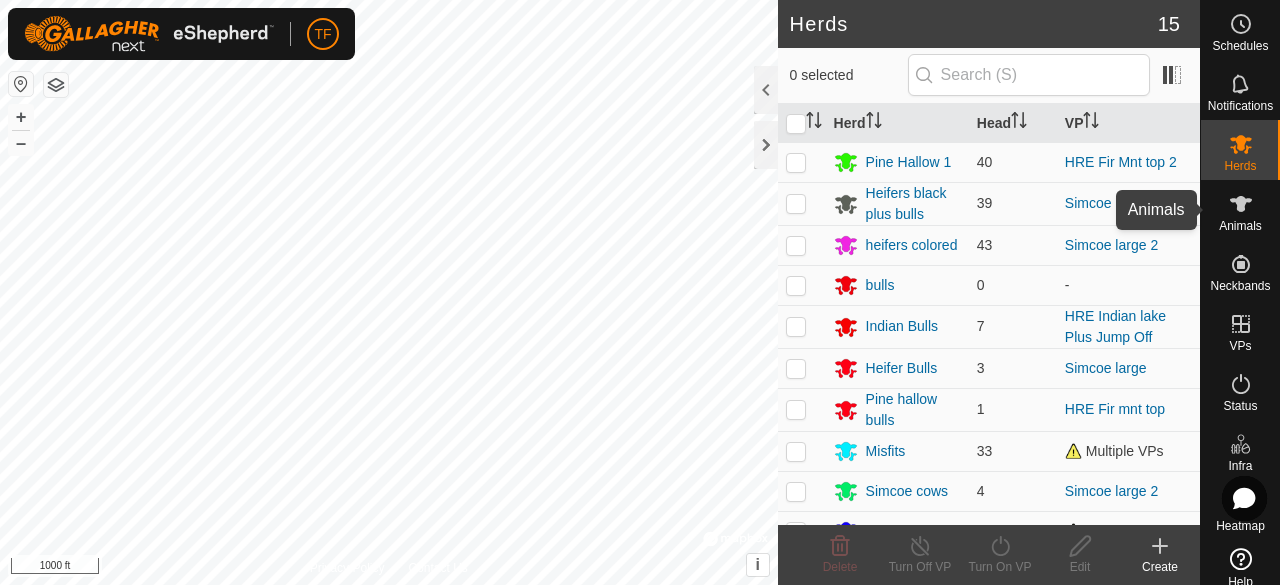 click at bounding box center [1241, 204] 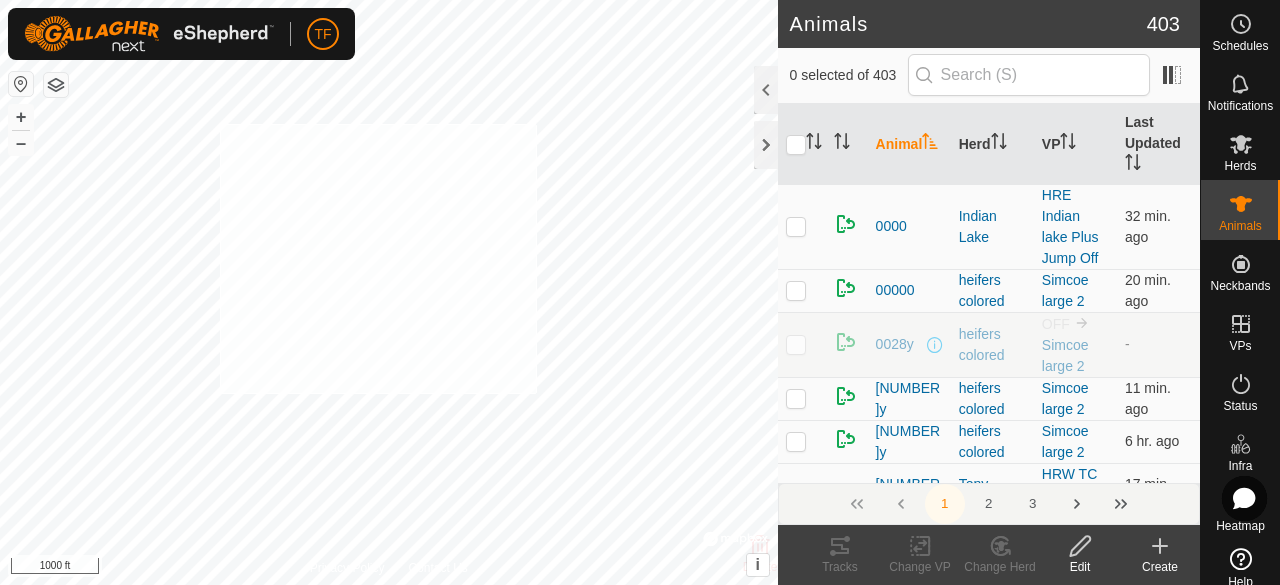 checkbox on "true" 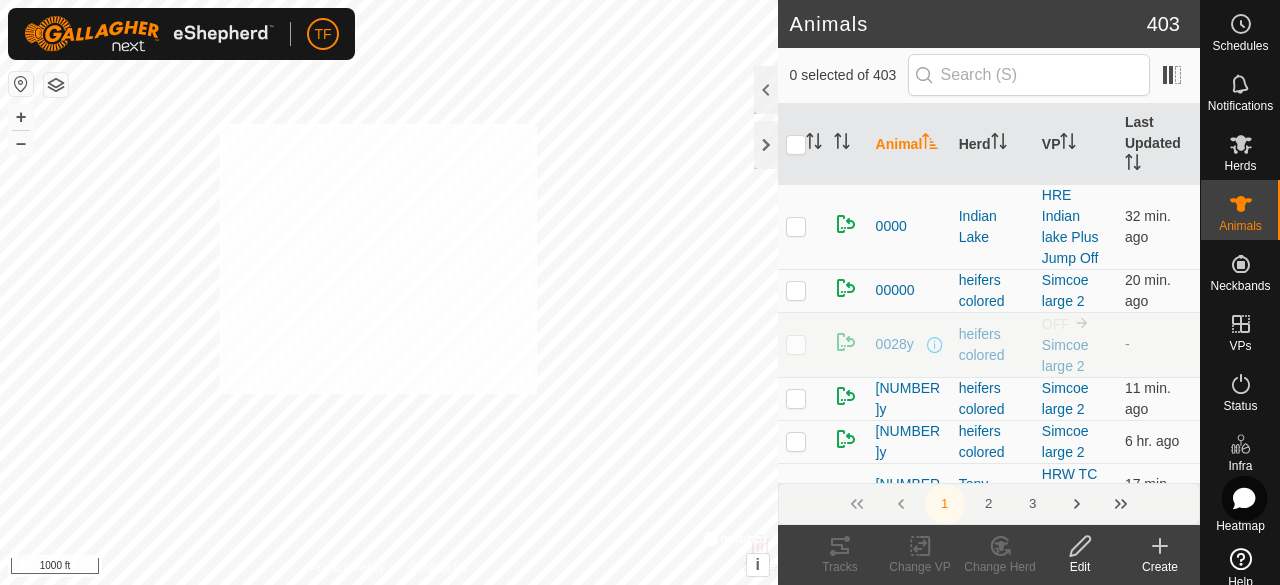 checkbox on "true" 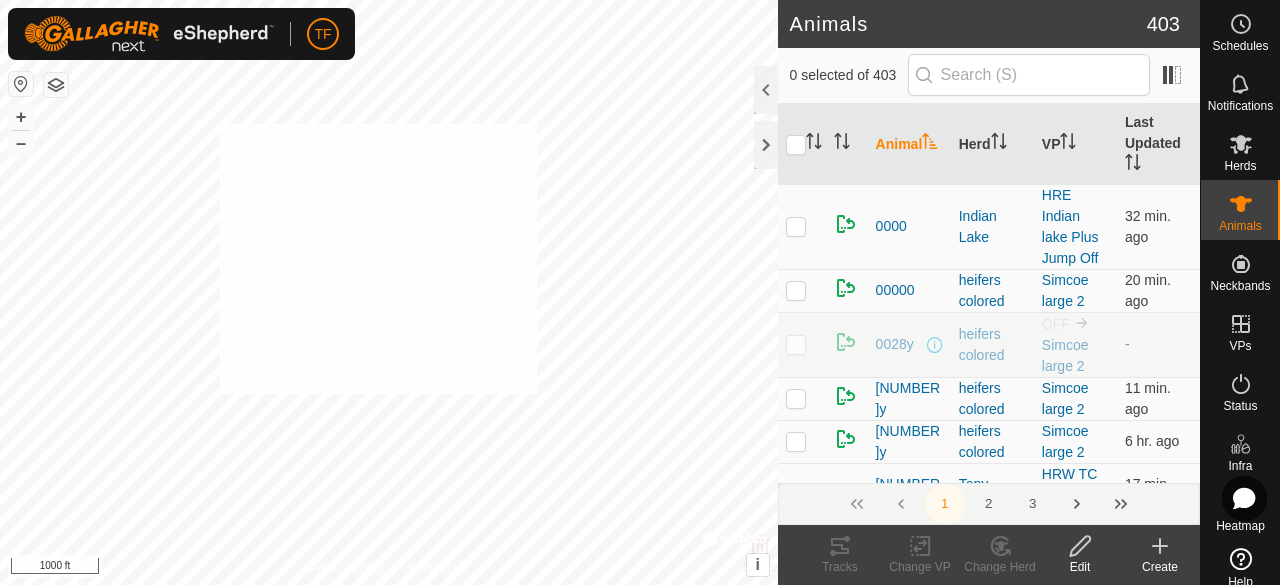 checkbox on "true" 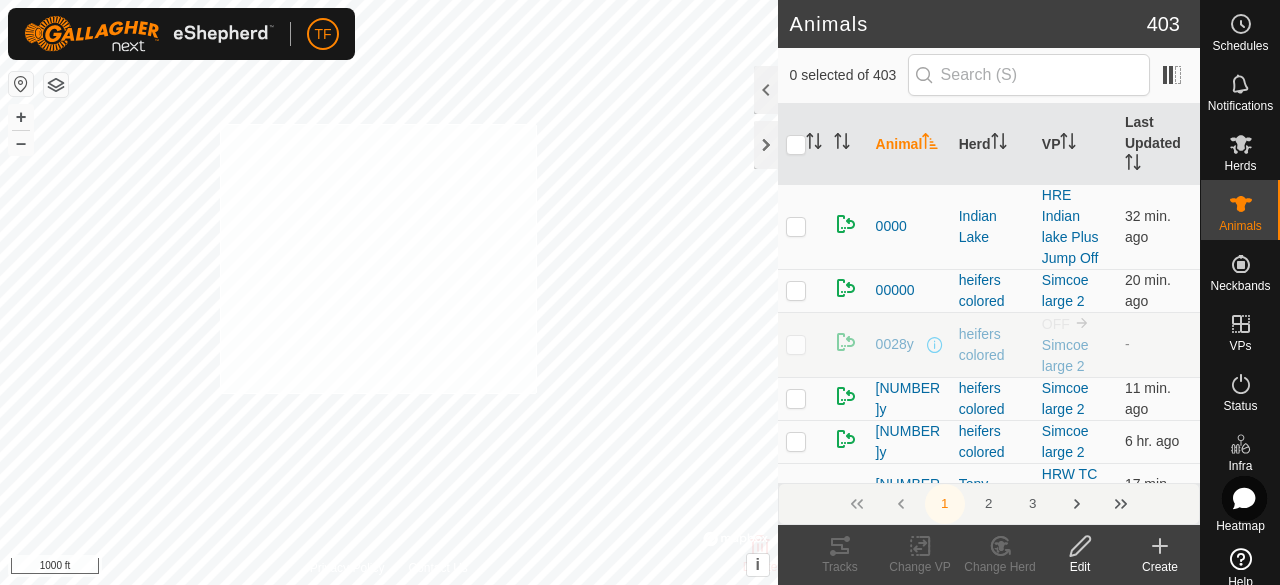 checkbox on "true" 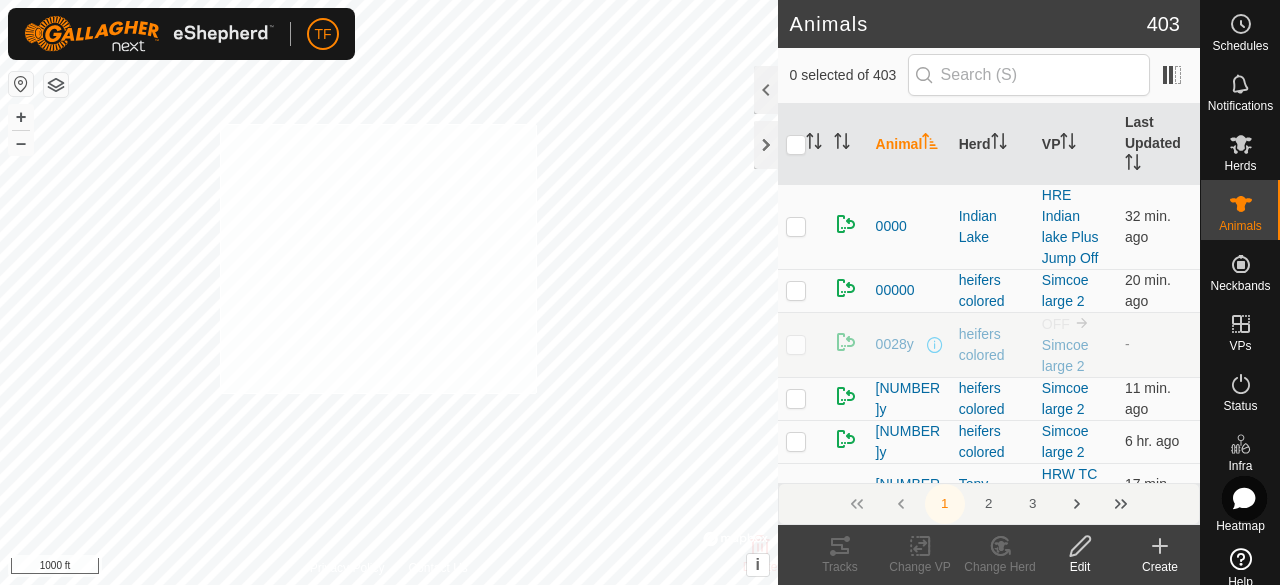 checkbox on "true" 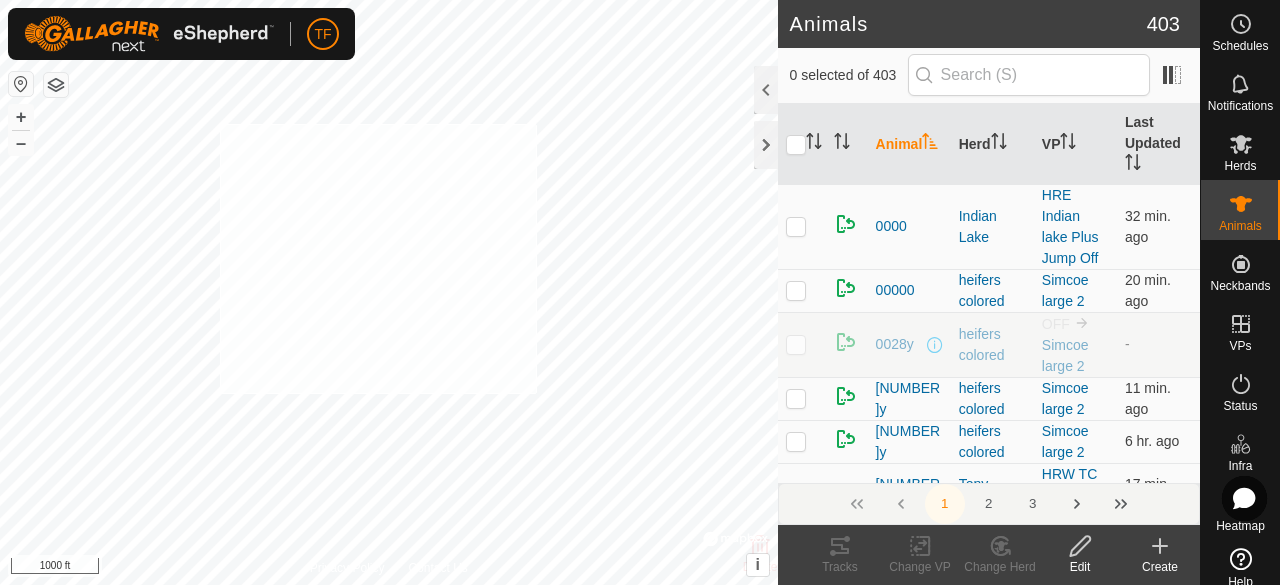 checkbox on "true" 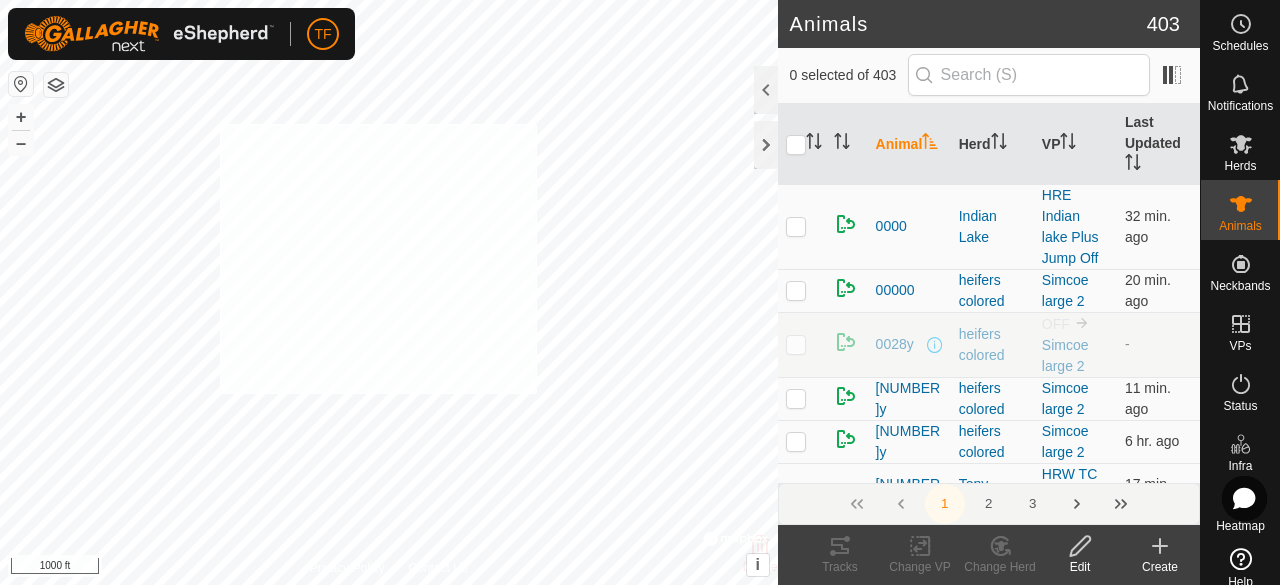 checkbox on "true" 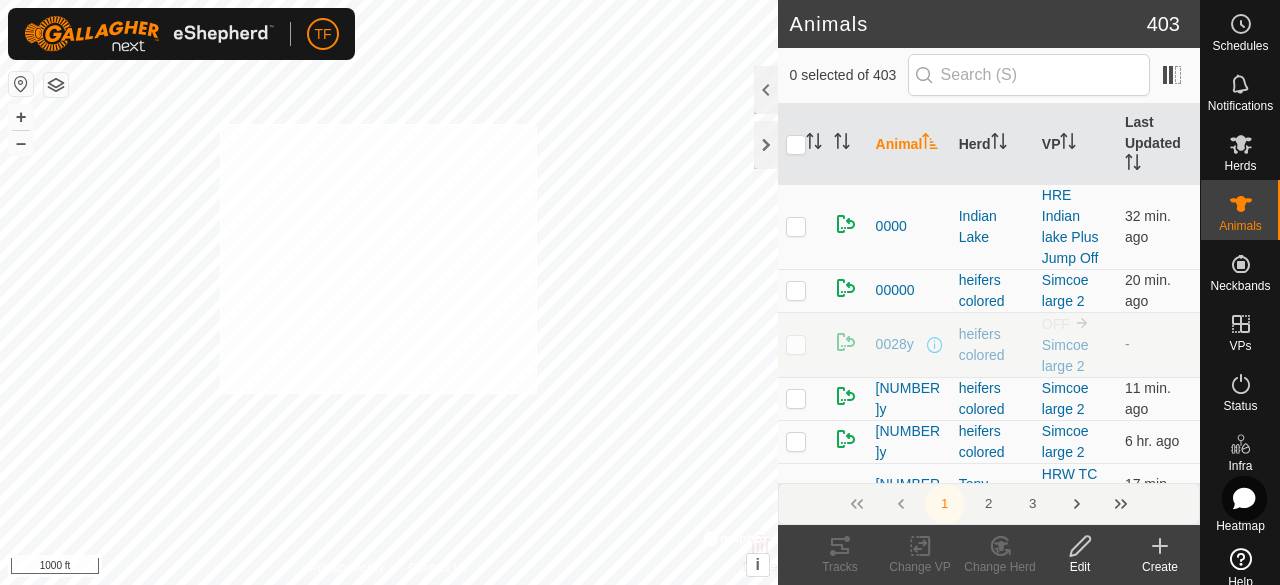 checkbox on "true" 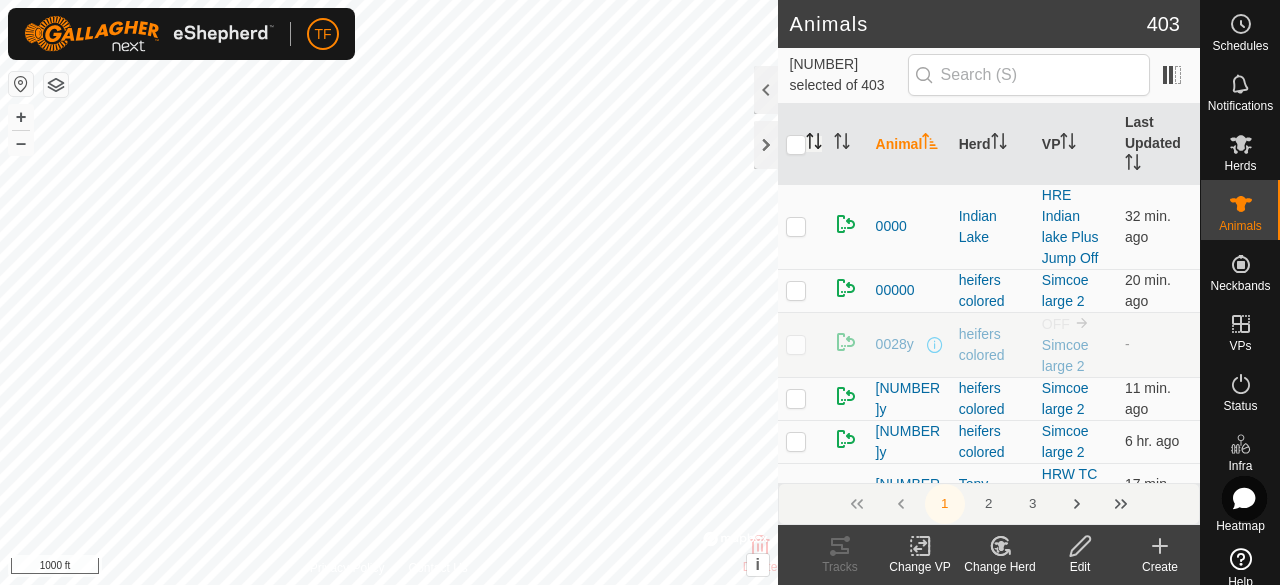 click 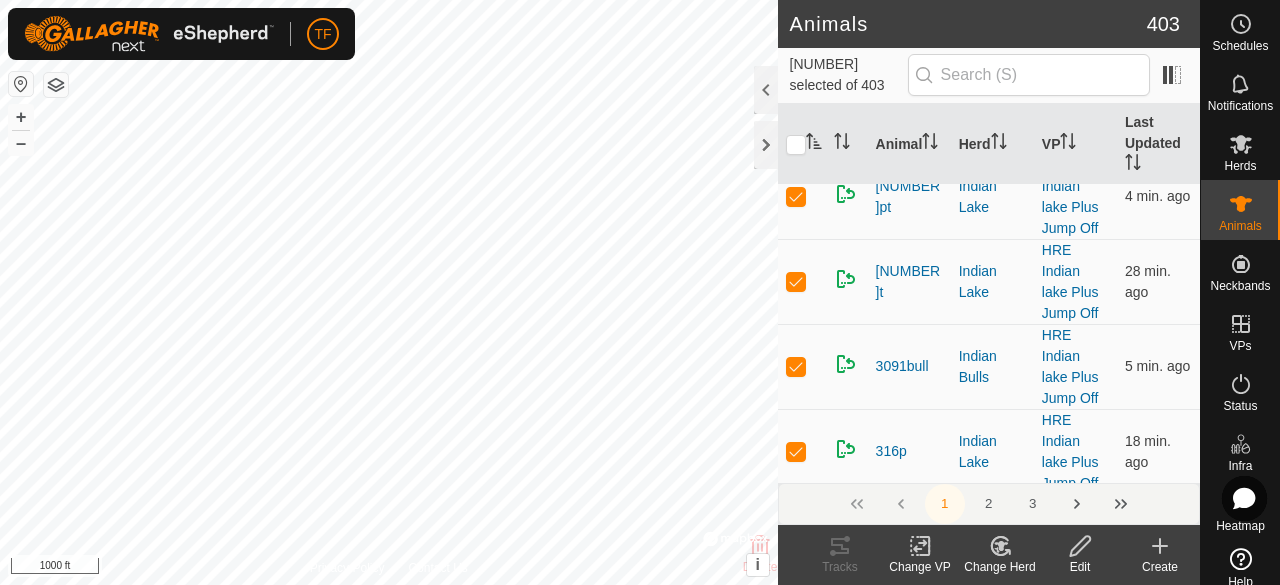 scroll, scrollTop: 2000, scrollLeft: 0, axis: vertical 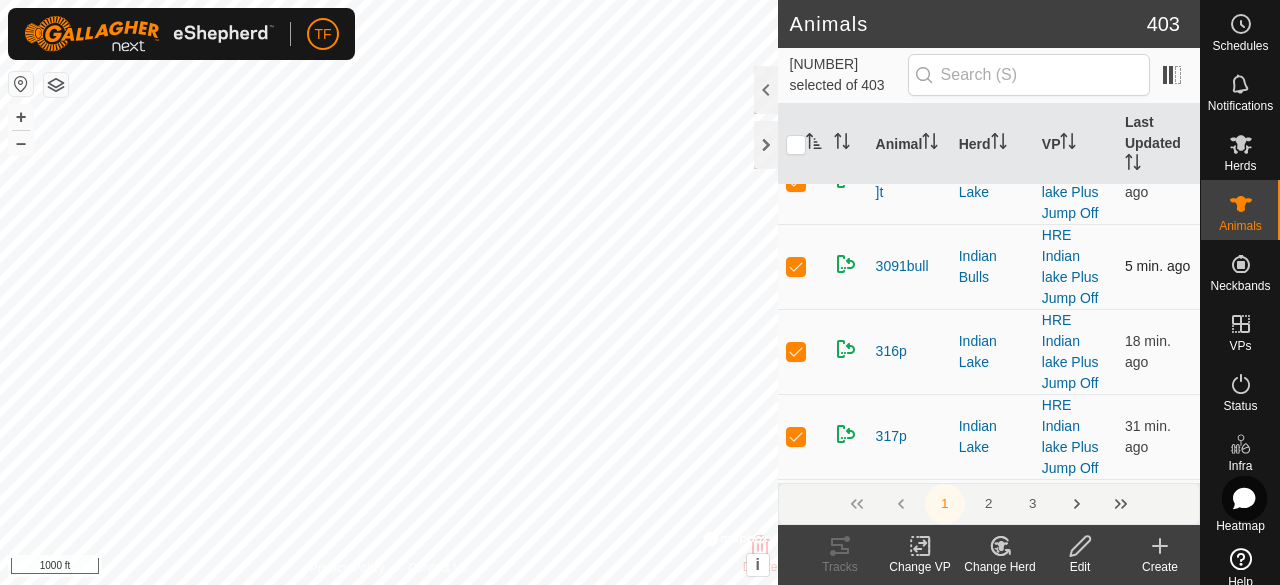 click at bounding box center [796, 266] 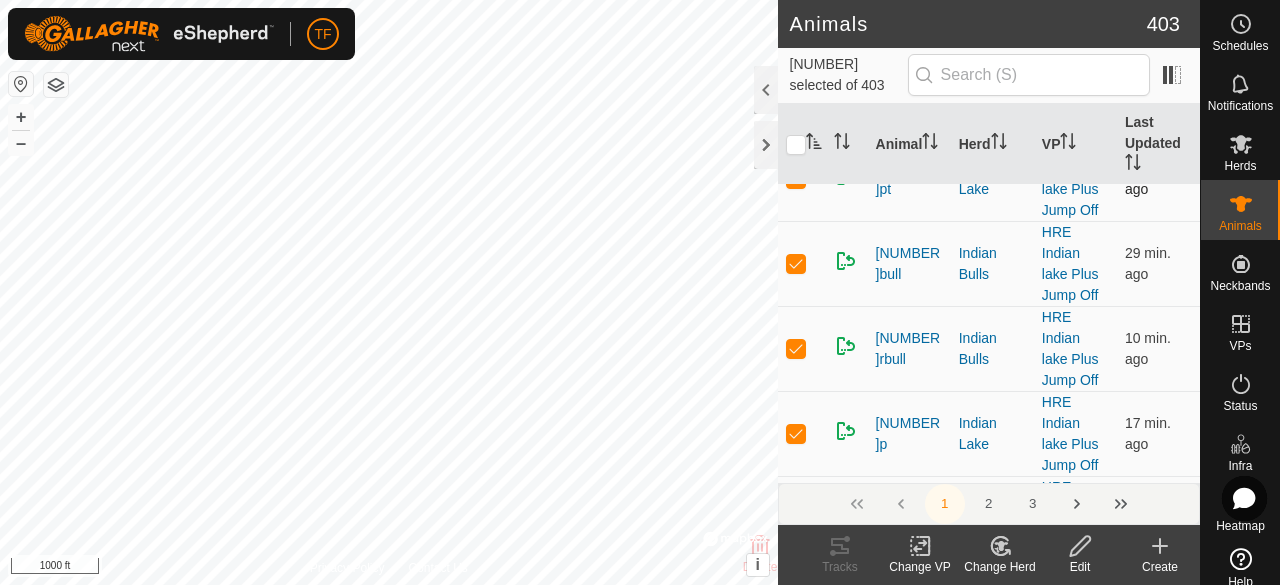 scroll, scrollTop: 2400, scrollLeft: 0, axis: vertical 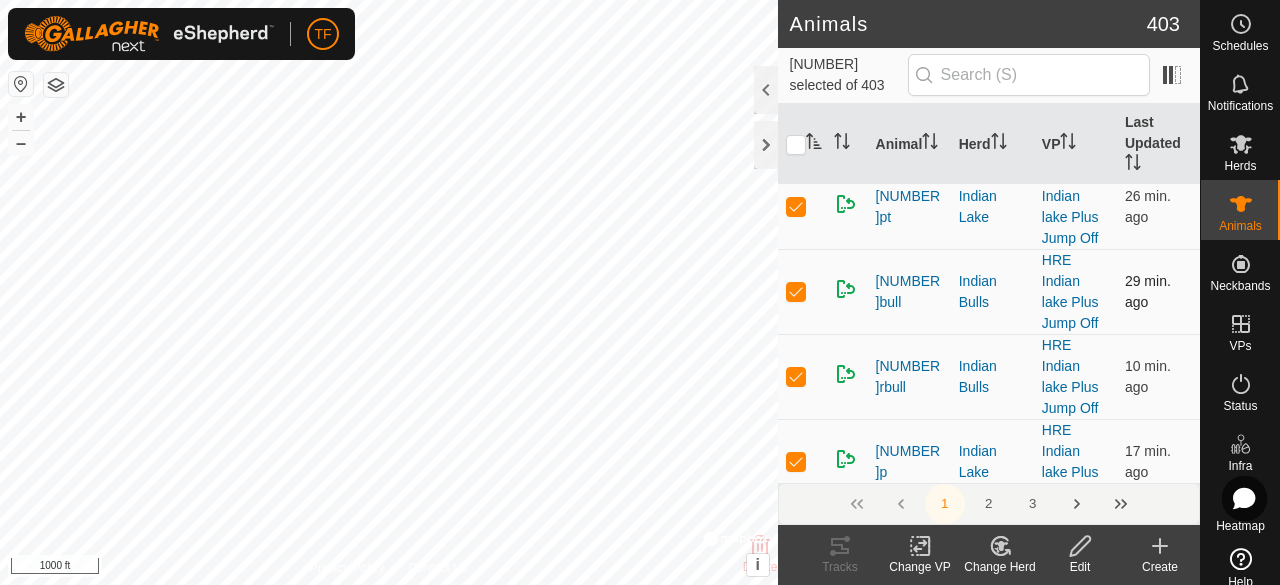 click at bounding box center (796, 291) 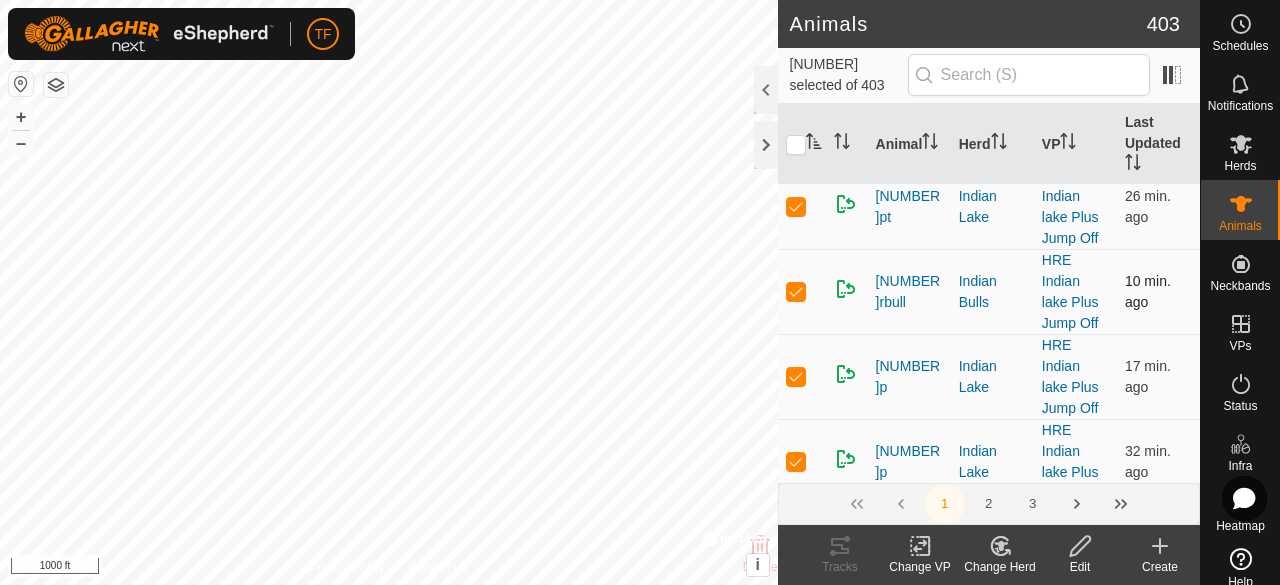 click at bounding box center (796, 291) 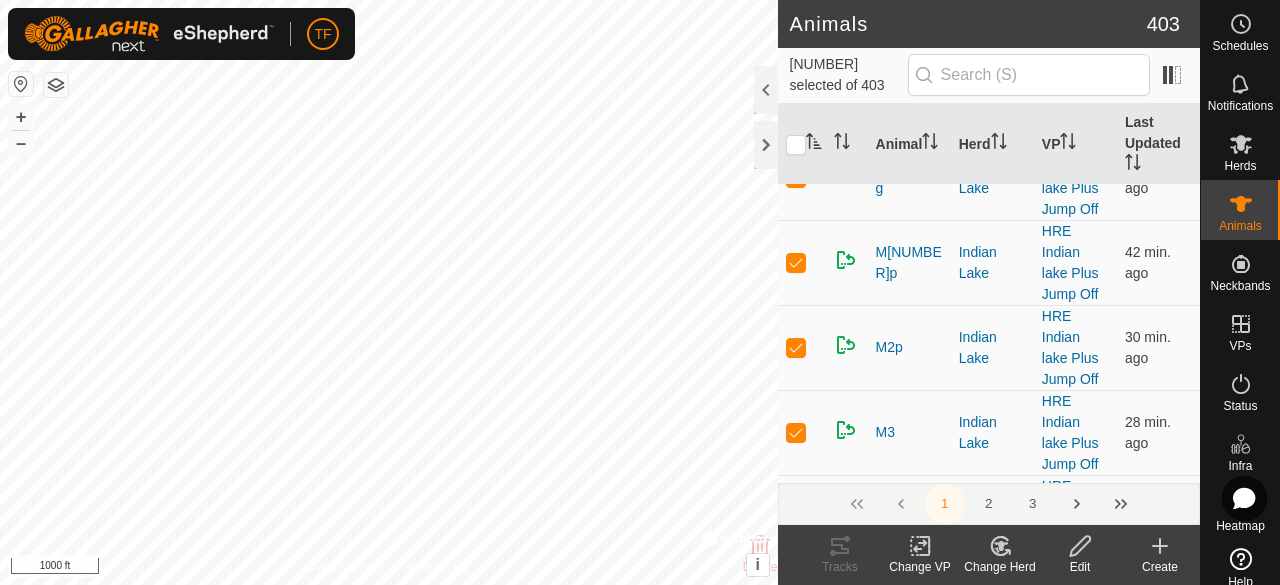 scroll, scrollTop: 3200, scrollLeft: 0, axis: vertical 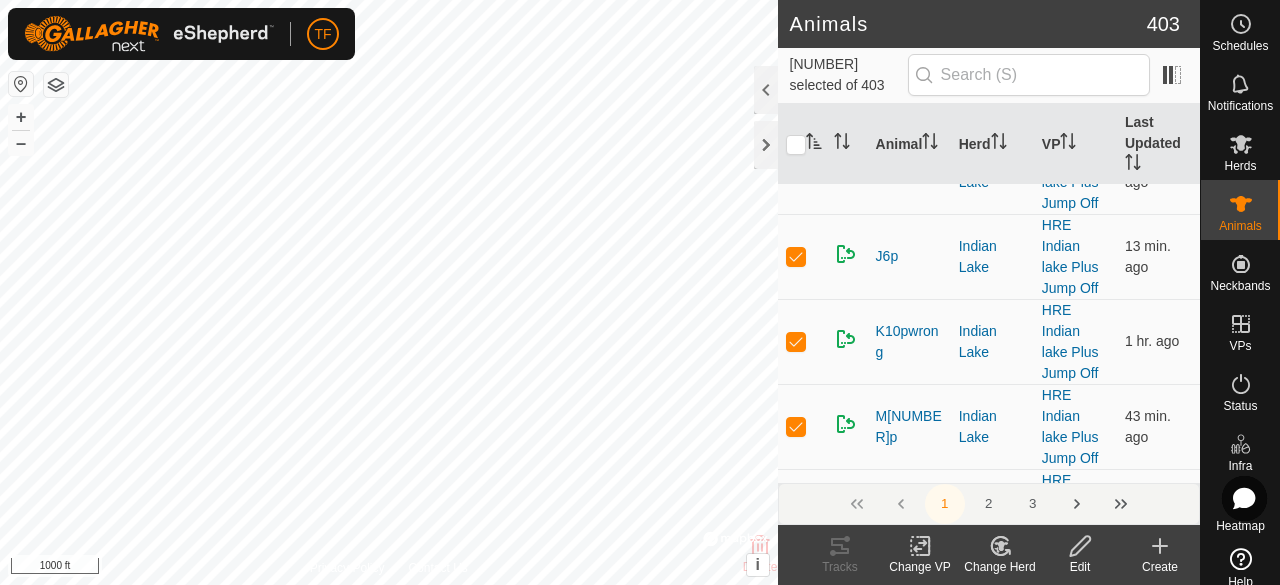click 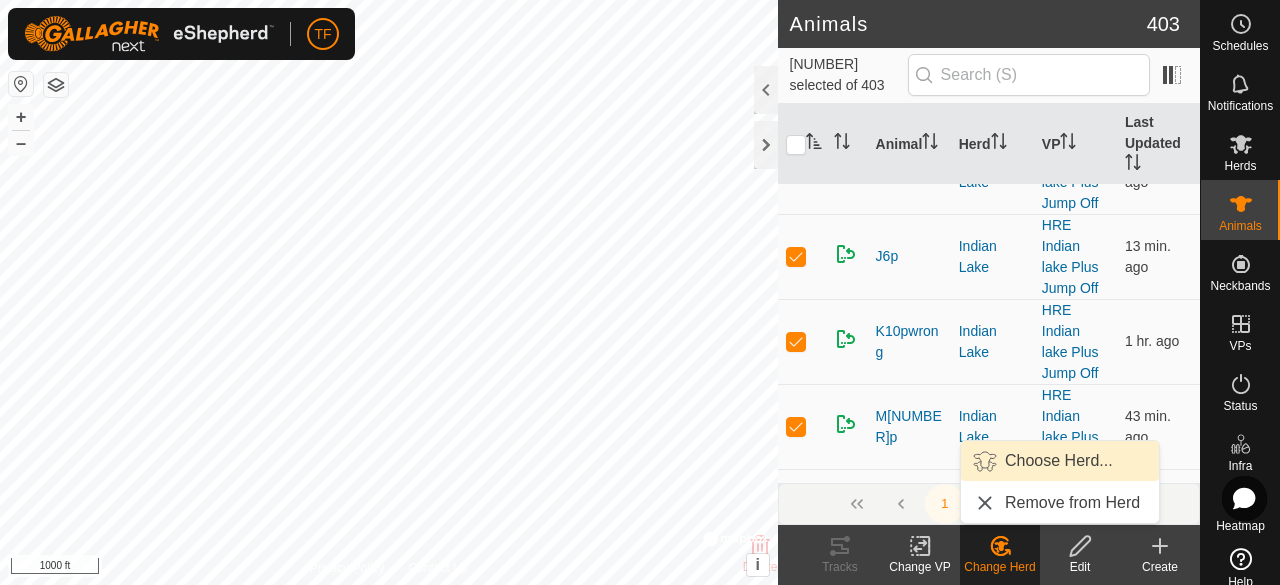 click on "Choose Herd..." at bounding box center (1060, 461) 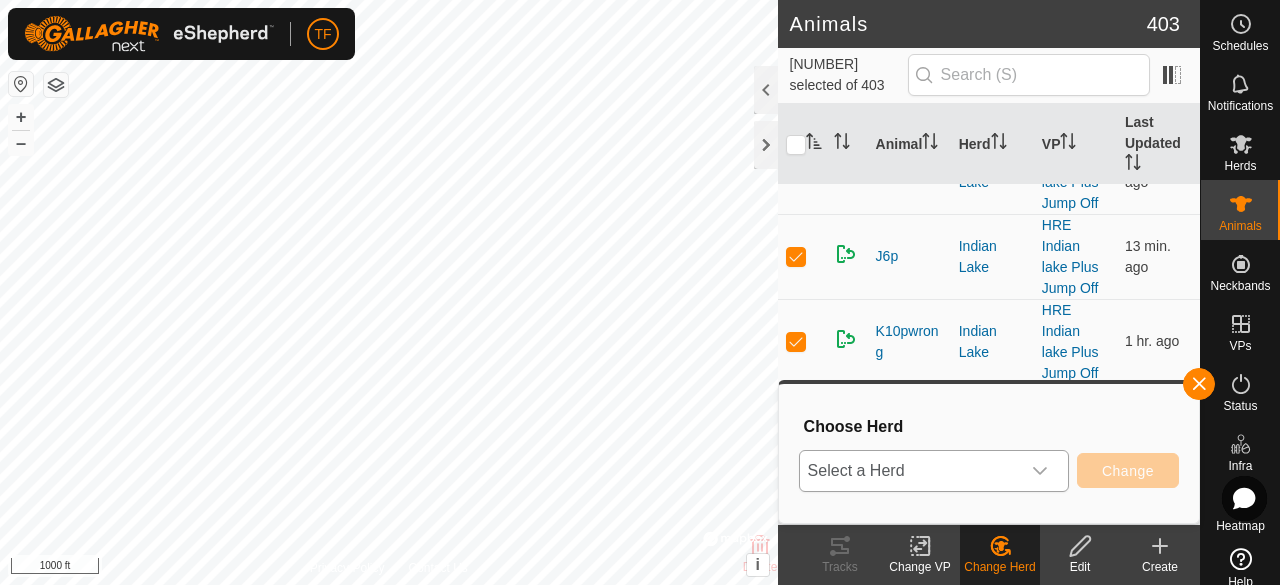 click 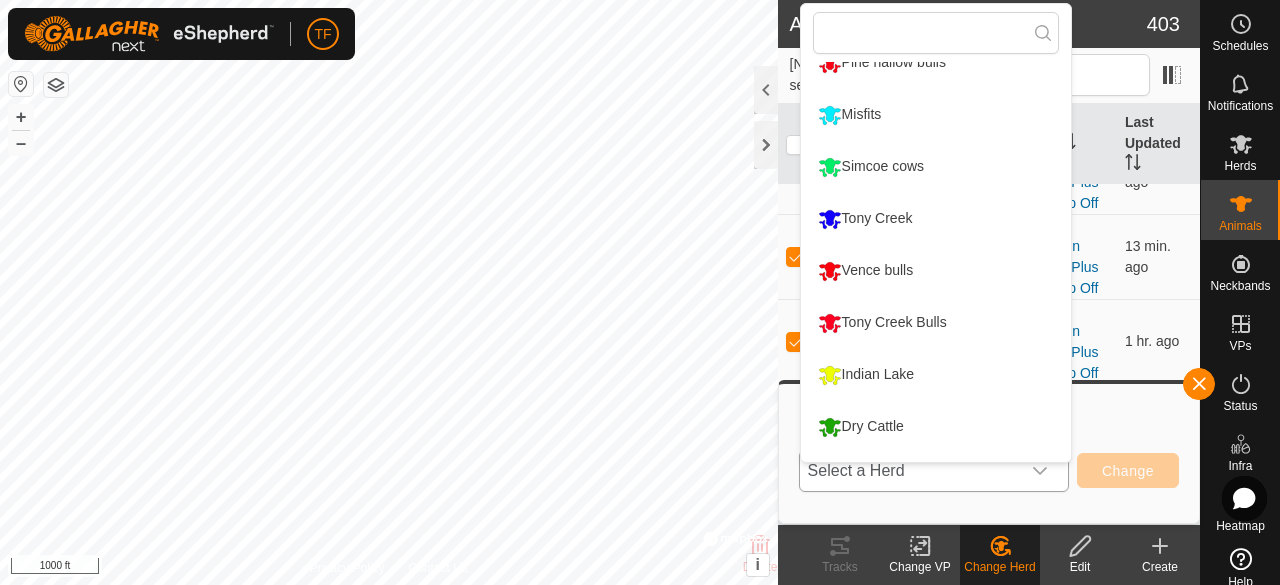 scroll, scrollTop: 378, scrollLeft: 0, axis: vertical 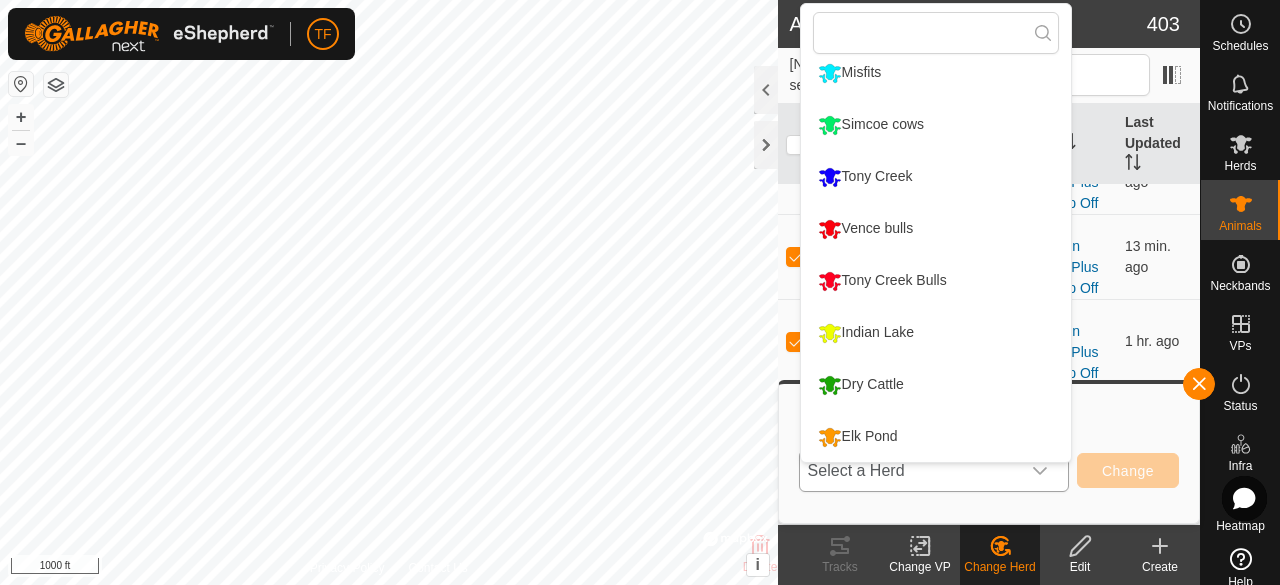 click on "Elk Pond" at bounding box center (936, 437) 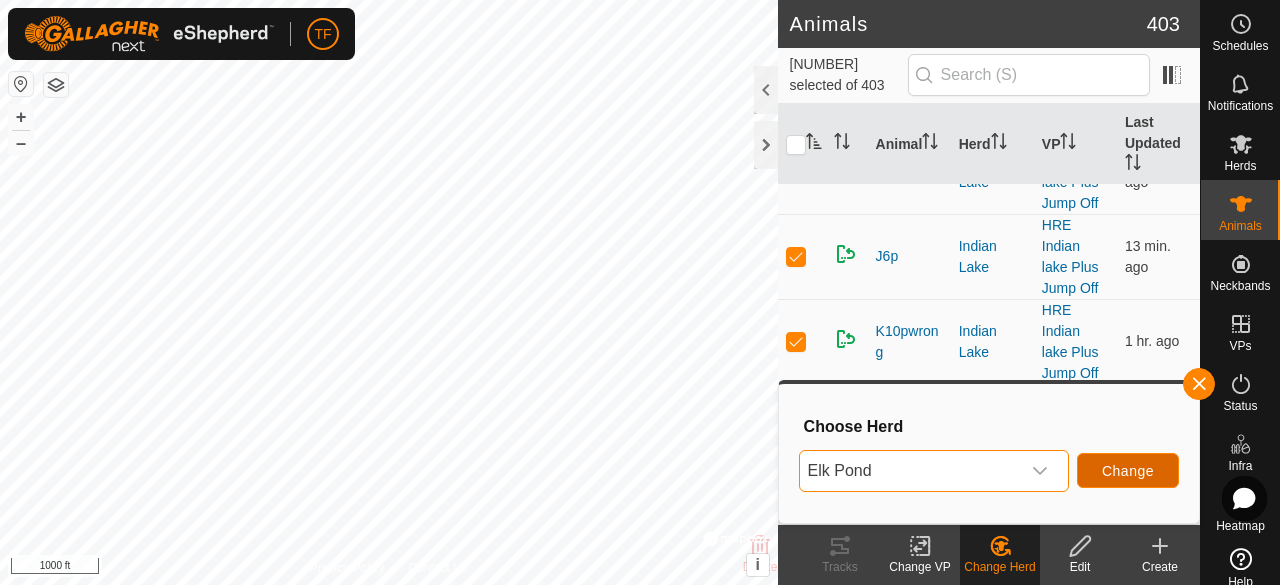 click on "Change" at bounding box center [1128, 471] 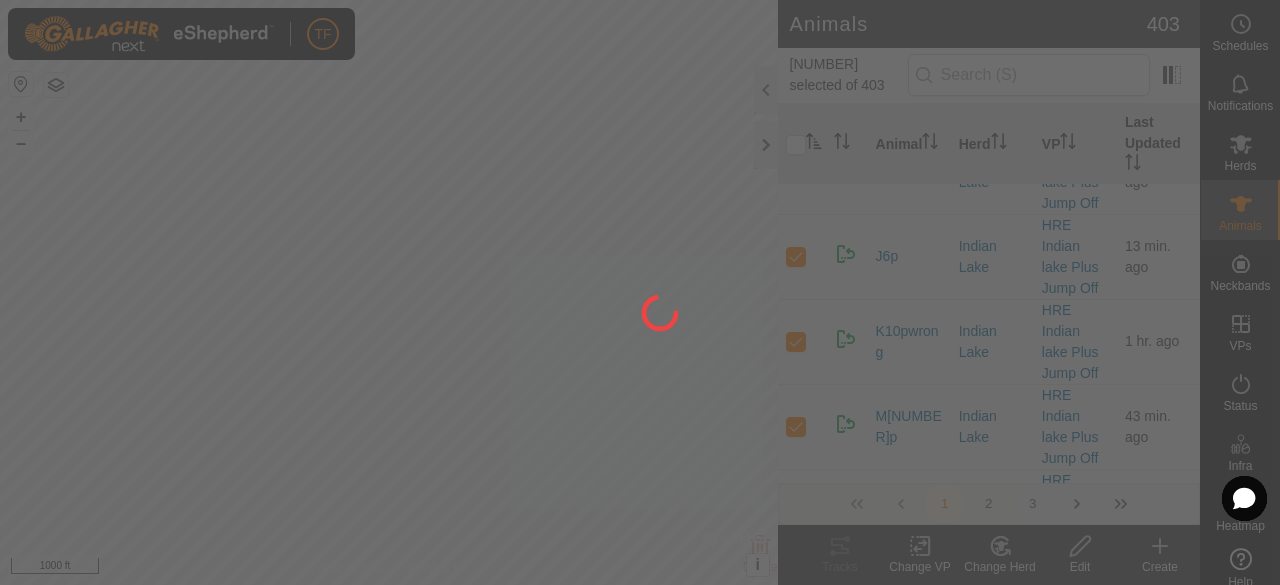checkbox on "false" 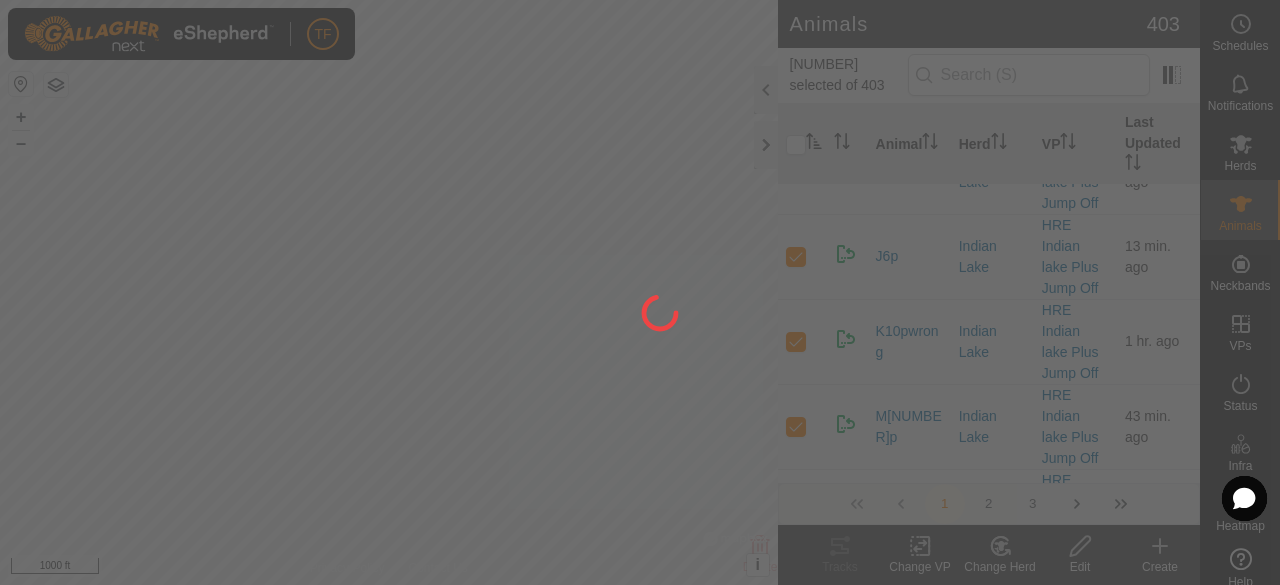 checkbox on "false" 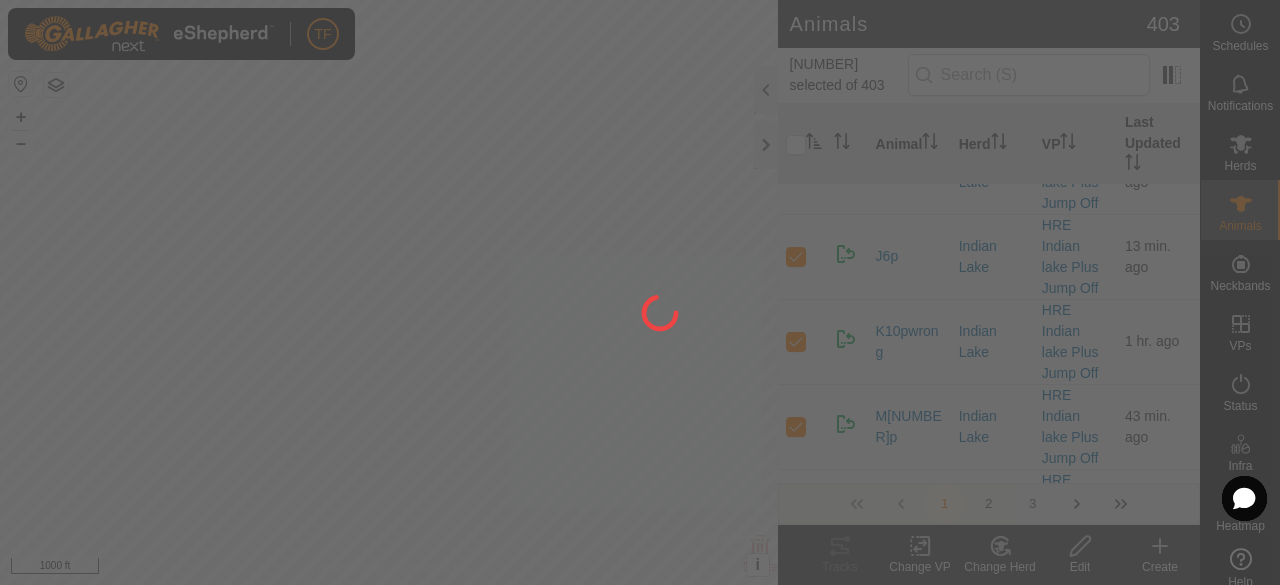 checkbox on "false" 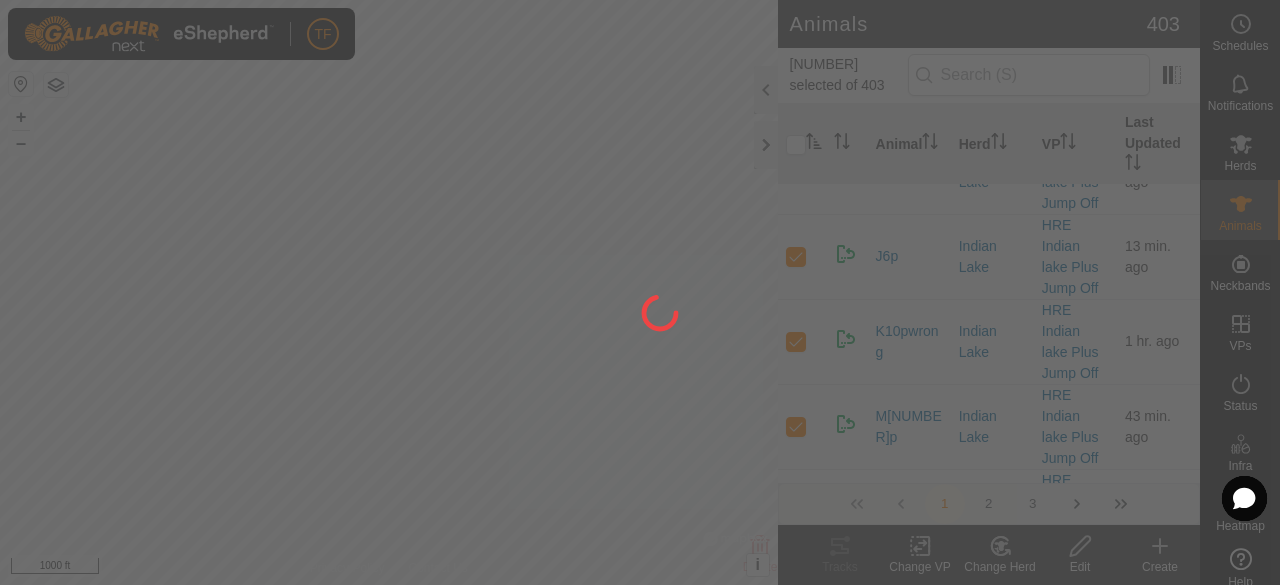 checkbox on "false" 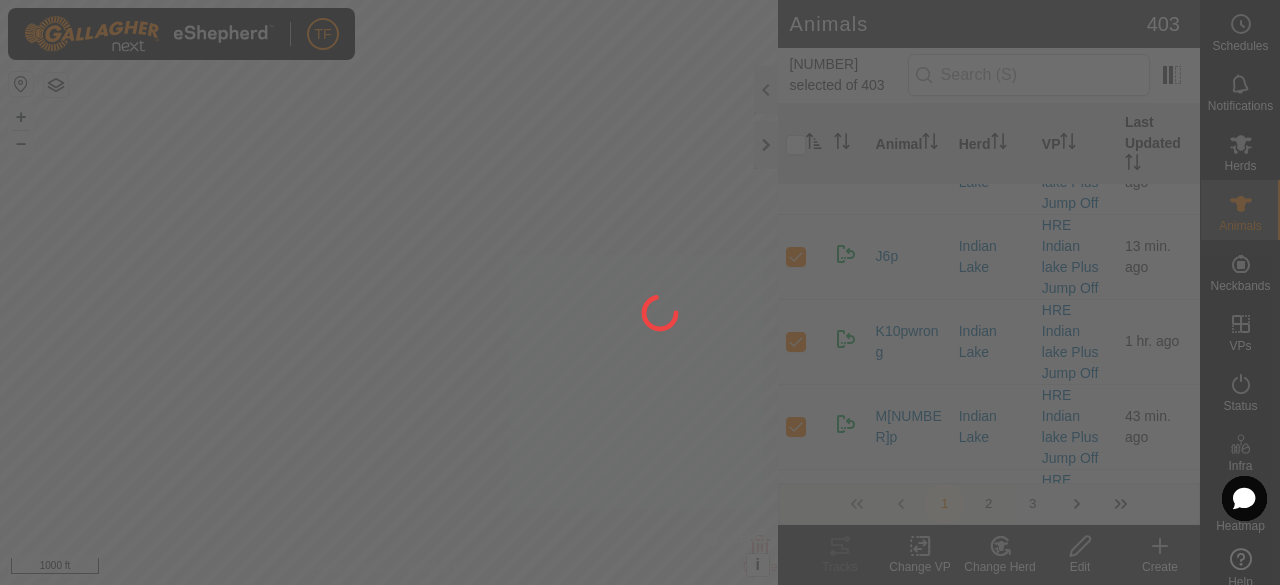 checkbox on "false" 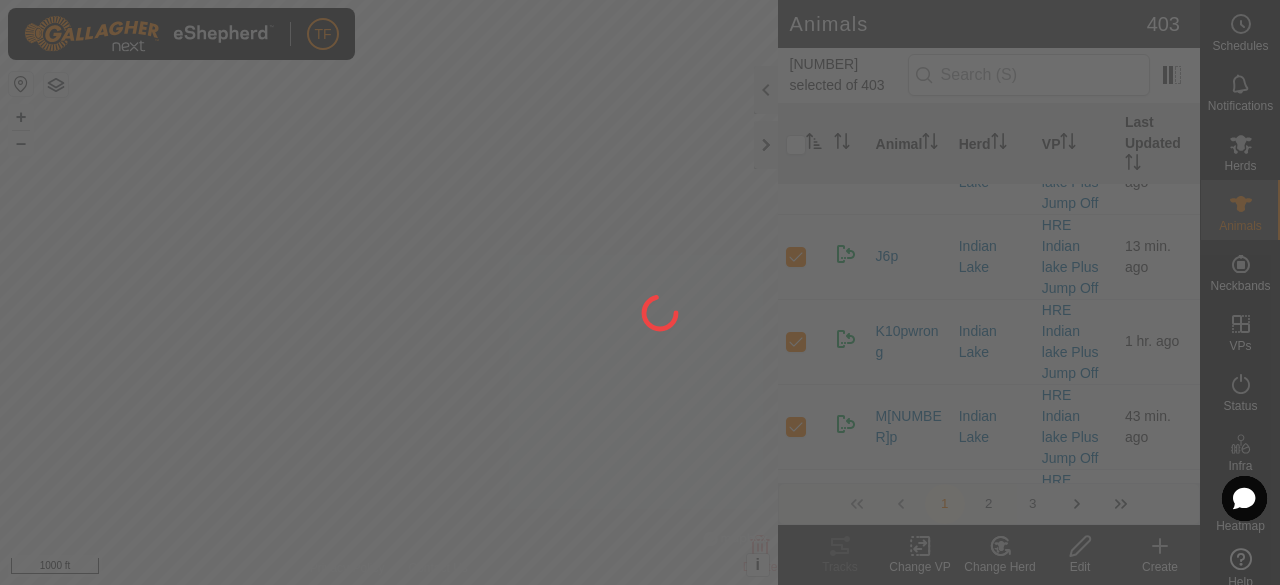 checkbox on "false" 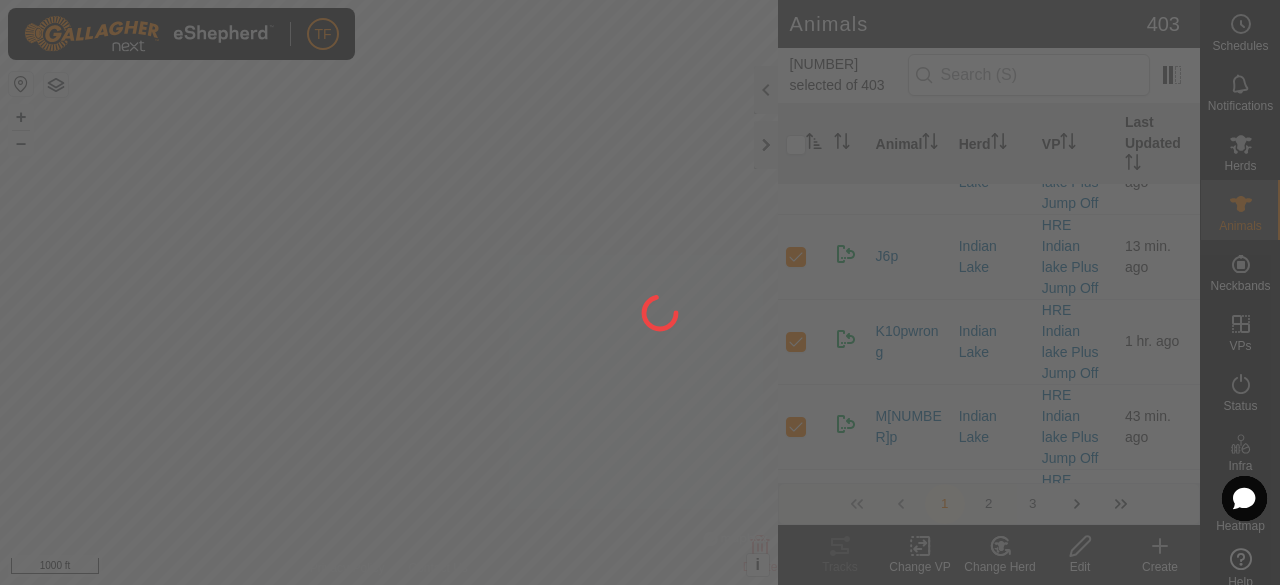 checkbox on "false" 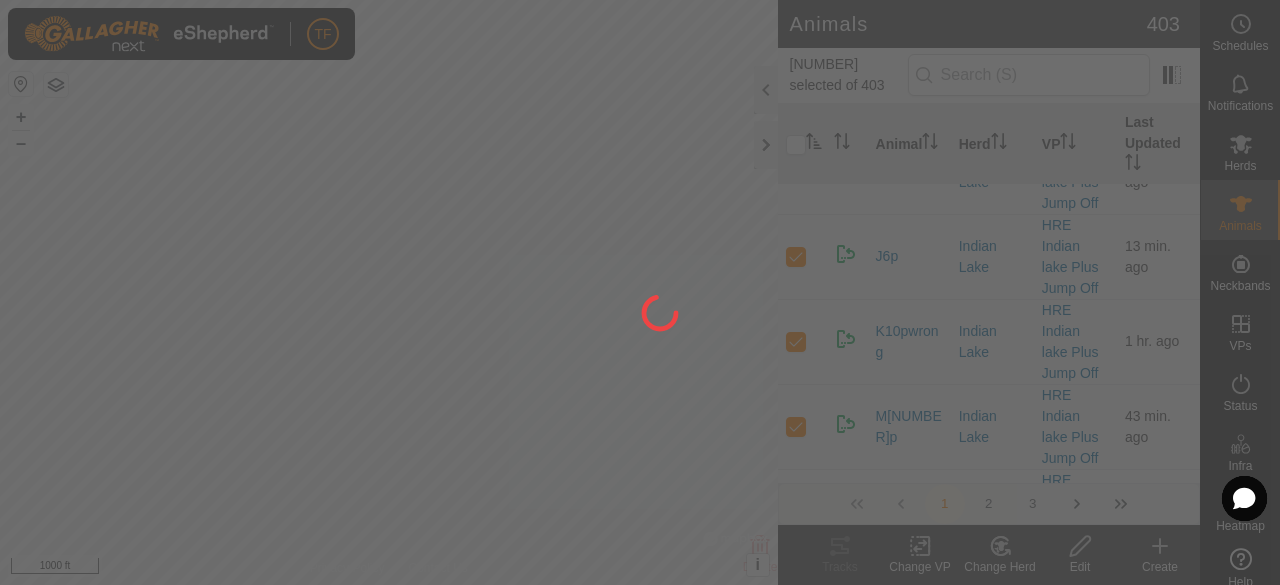 checkbox on "false" 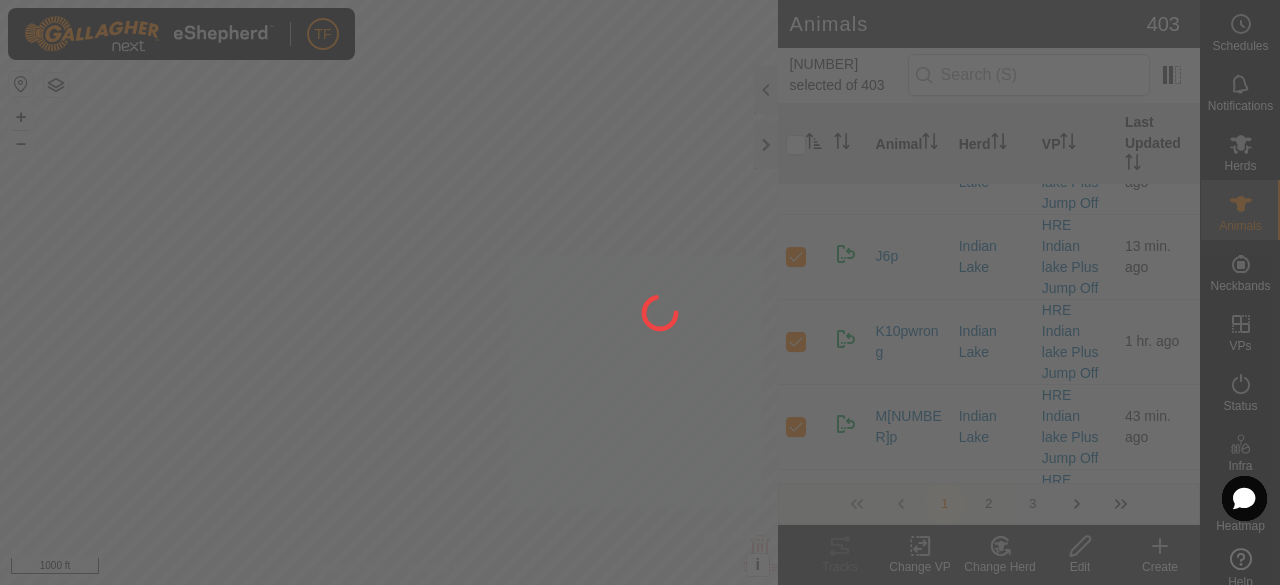 checkbox on "false" 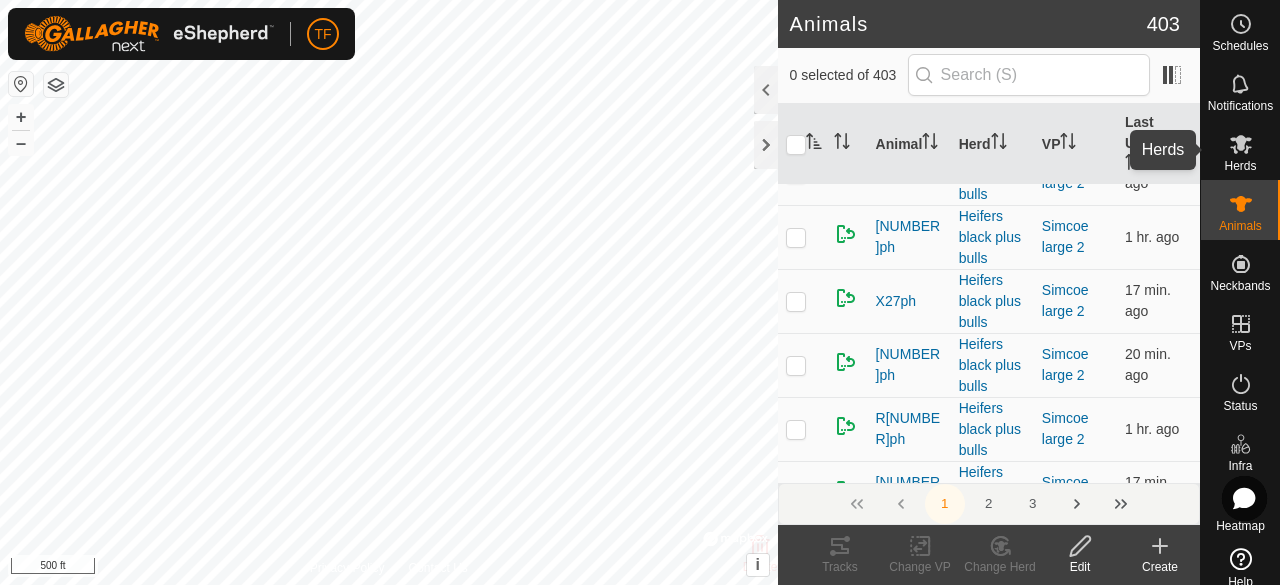 click 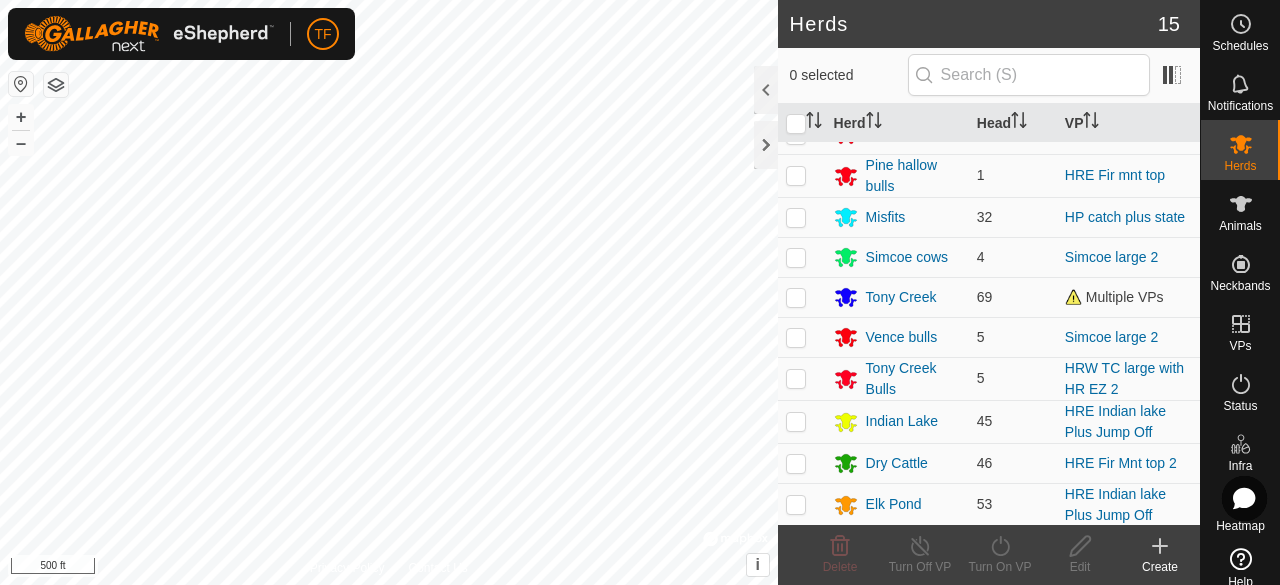 scroll, scrollTop: 237, scrollLeft: 0, axis: vertical 